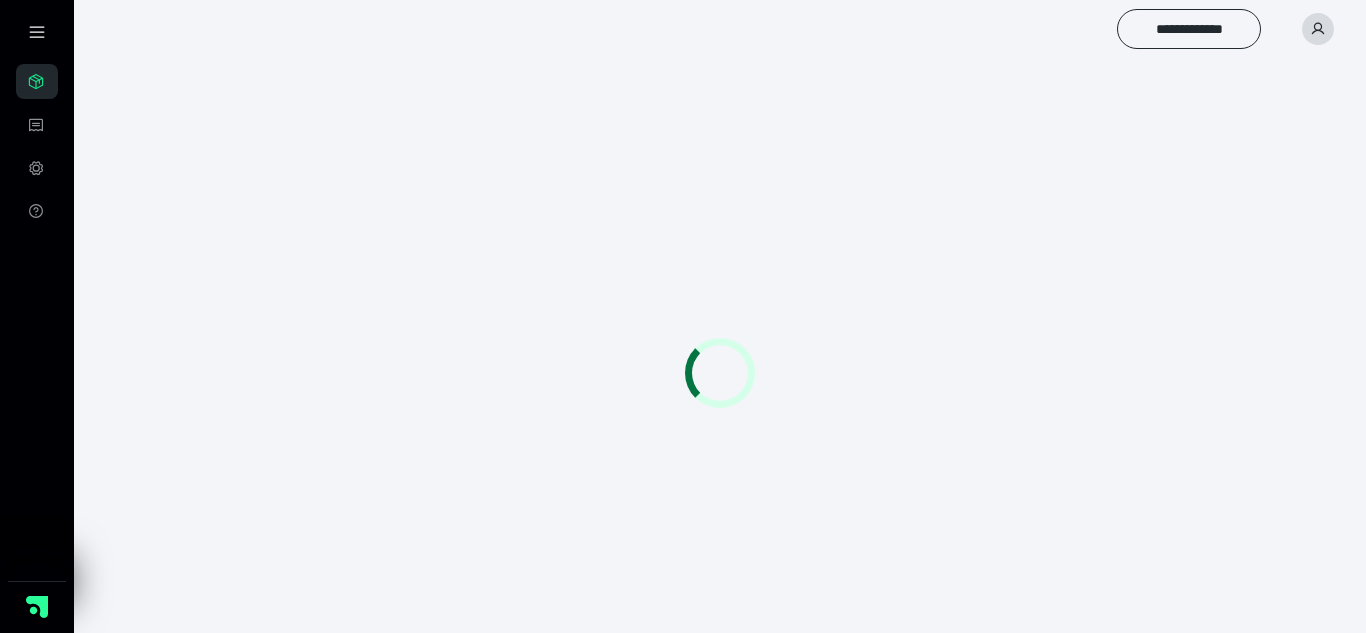 scroll, scrollTop: 0, scrollLeft: 0, axis: both 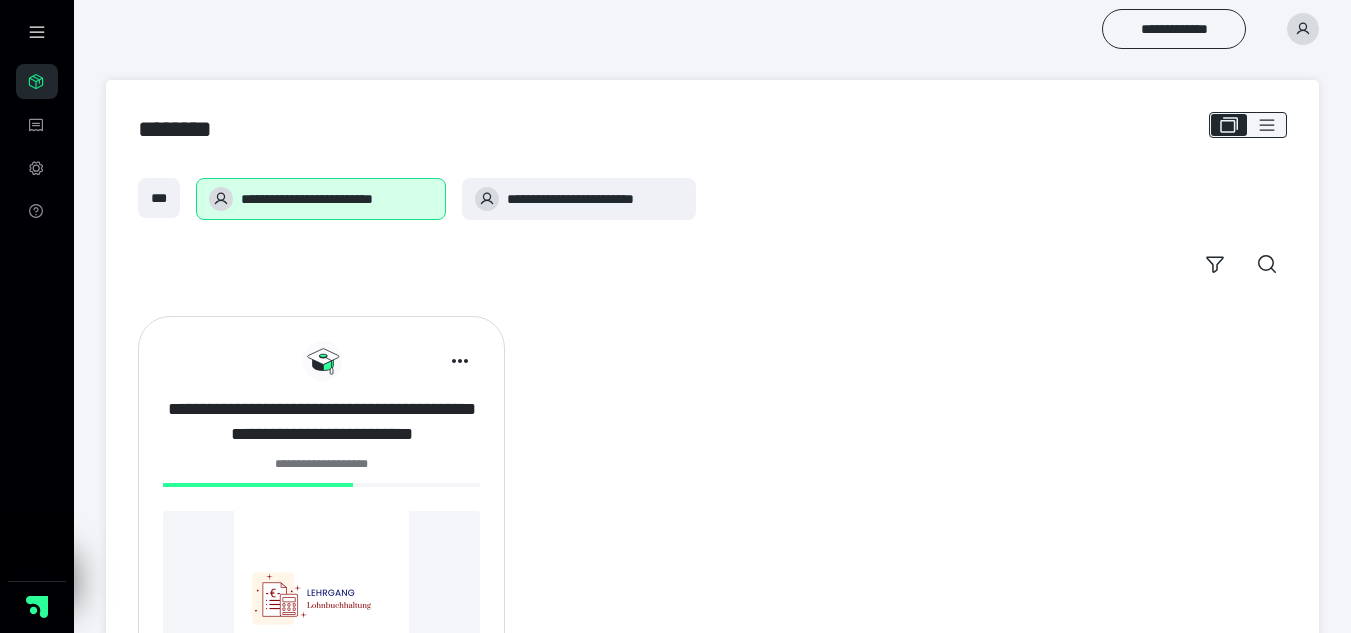 click on "**********" at bounding box center (321, 422) 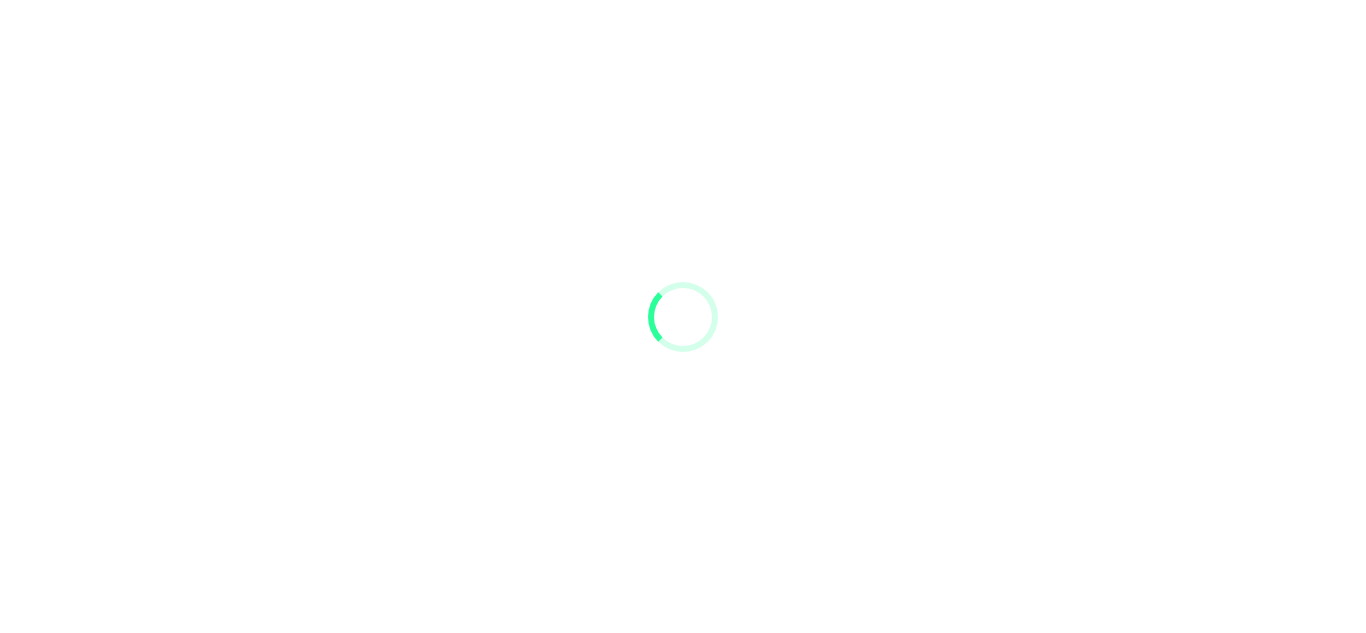 scroll, scrollTop: 0, scrollLeft: 0, axis: both 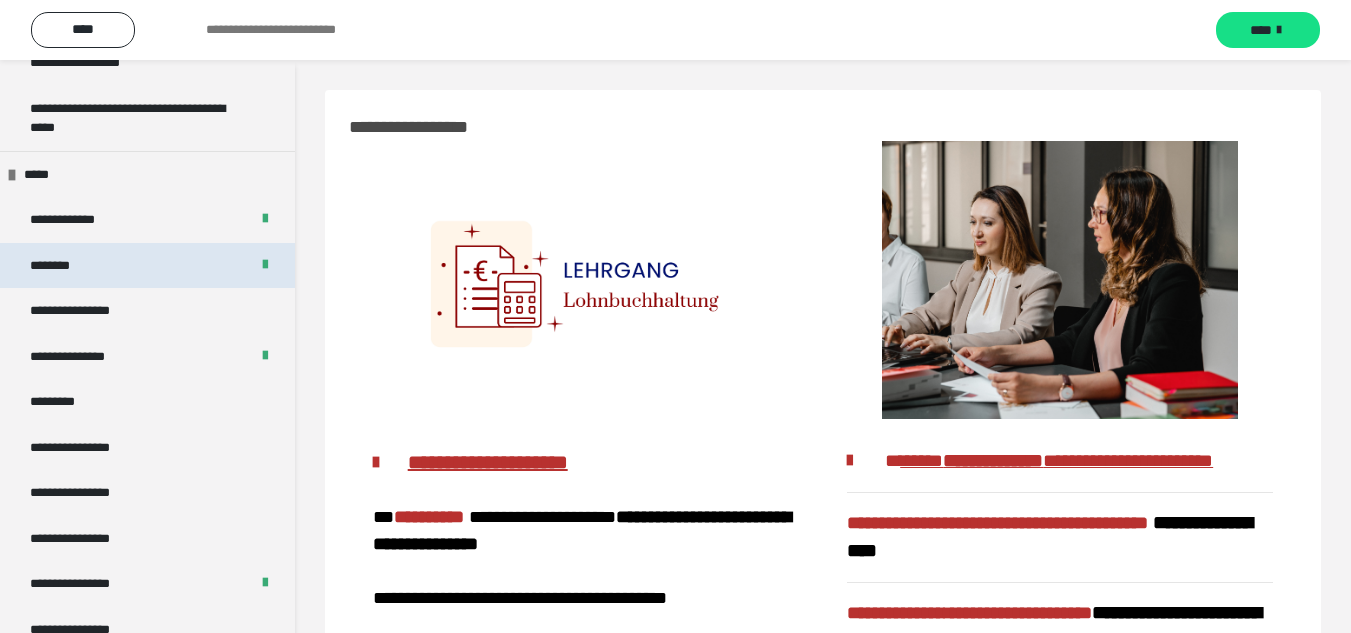 click on "********" at bounding box center [147, 266] 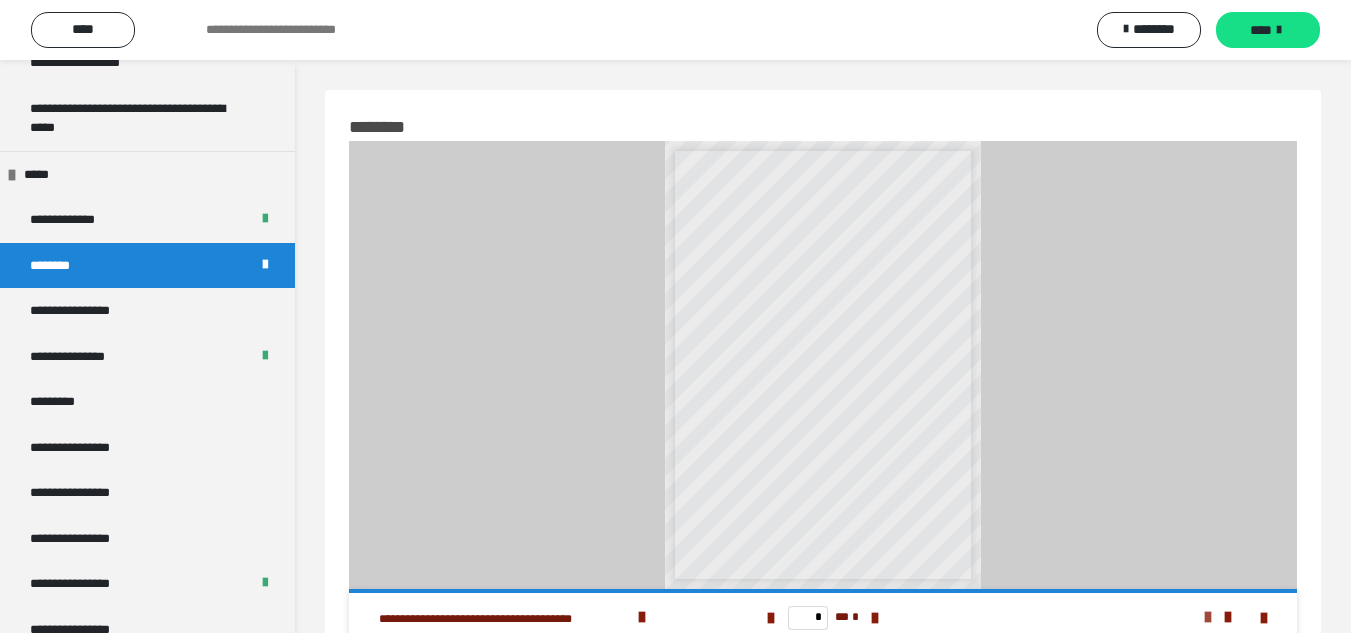 click at bounding box center (1208, 617) 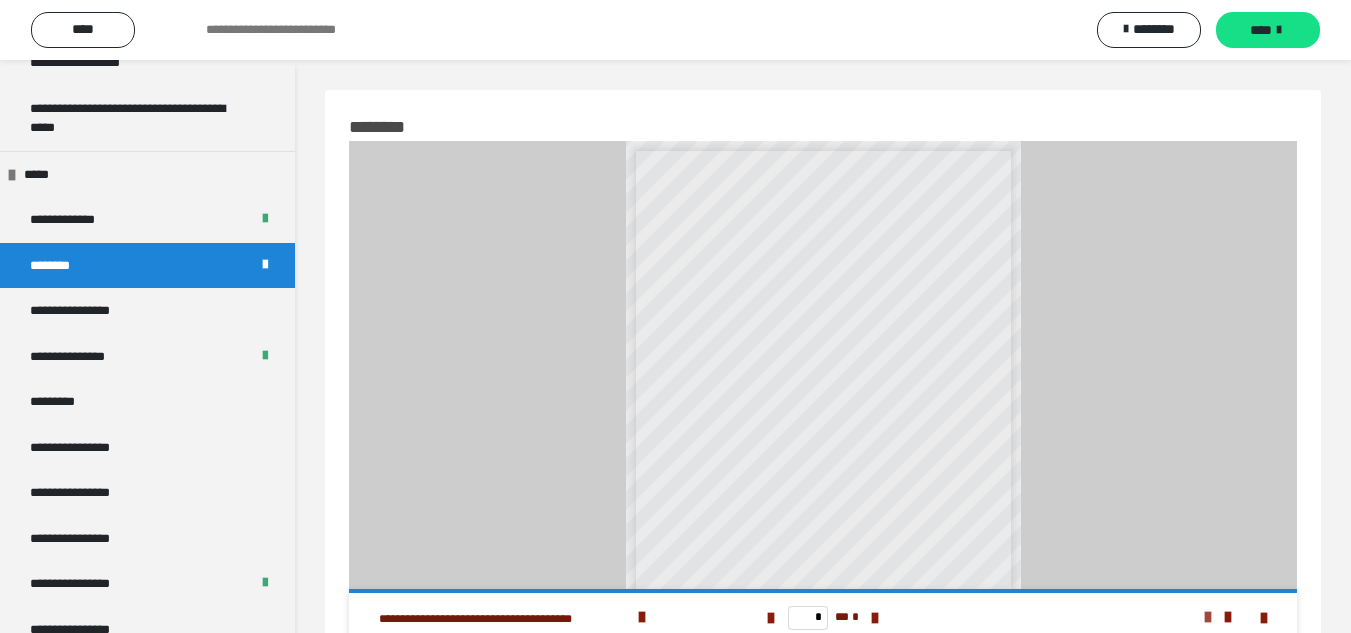 click at bounding box center (1208, 617) 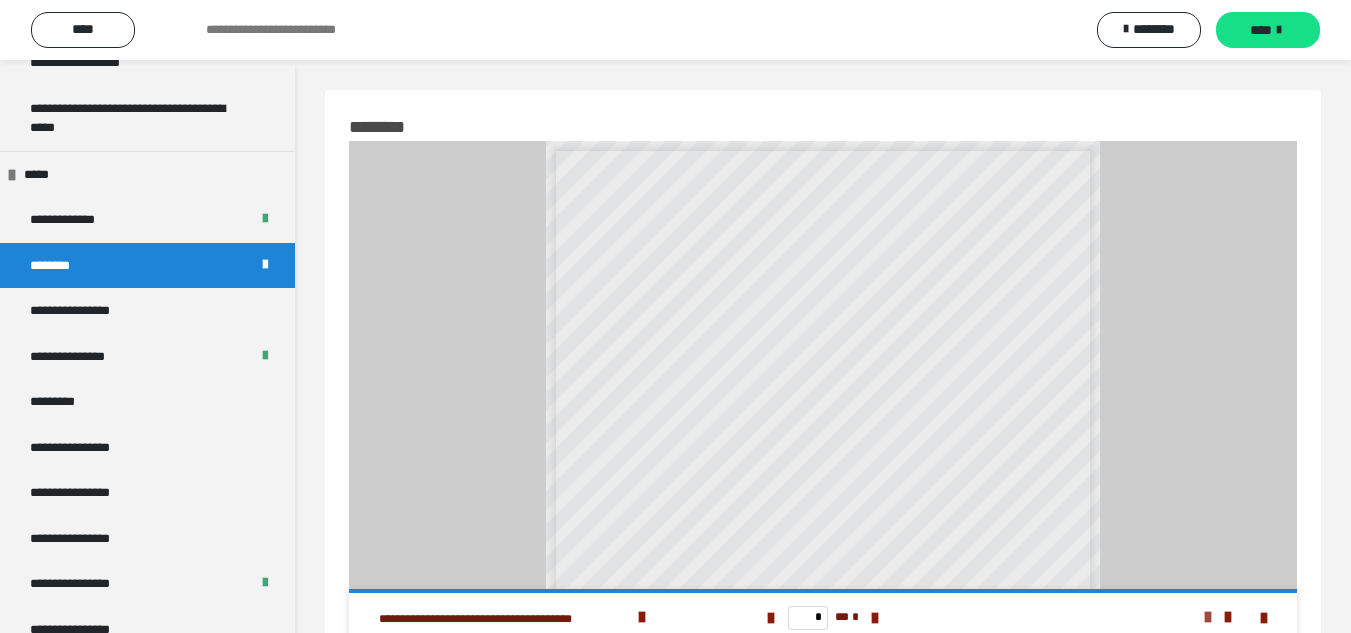 click at bounding box center (1208, 617) 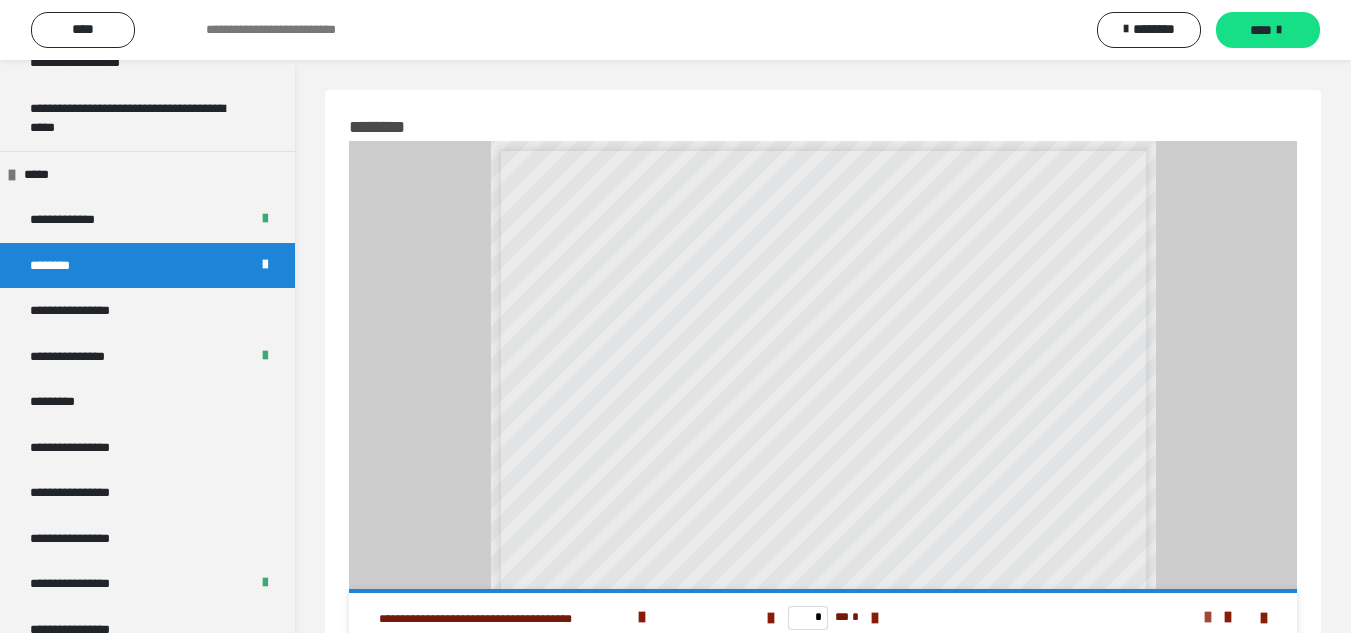 click at bounding box center (1208, 617) 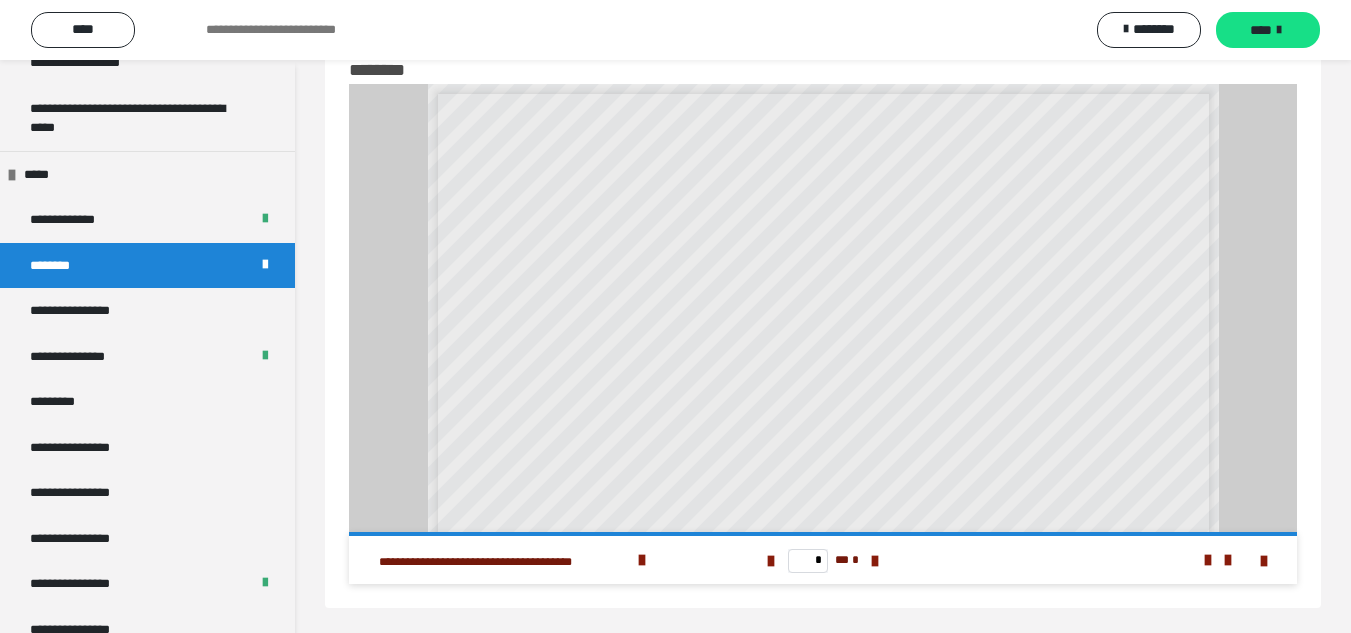 scroll, scrollTop: 62, scrollLeft: 0, axis: vertical 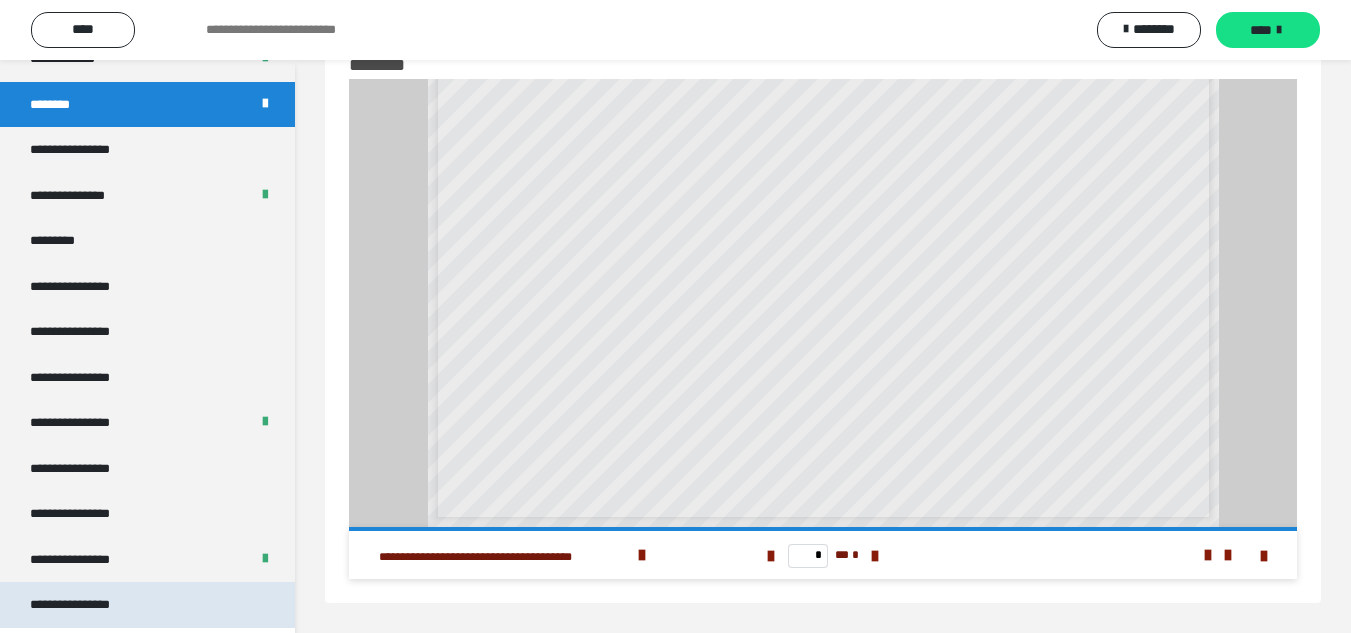 click on "**********" at bounding box center (87, 605) 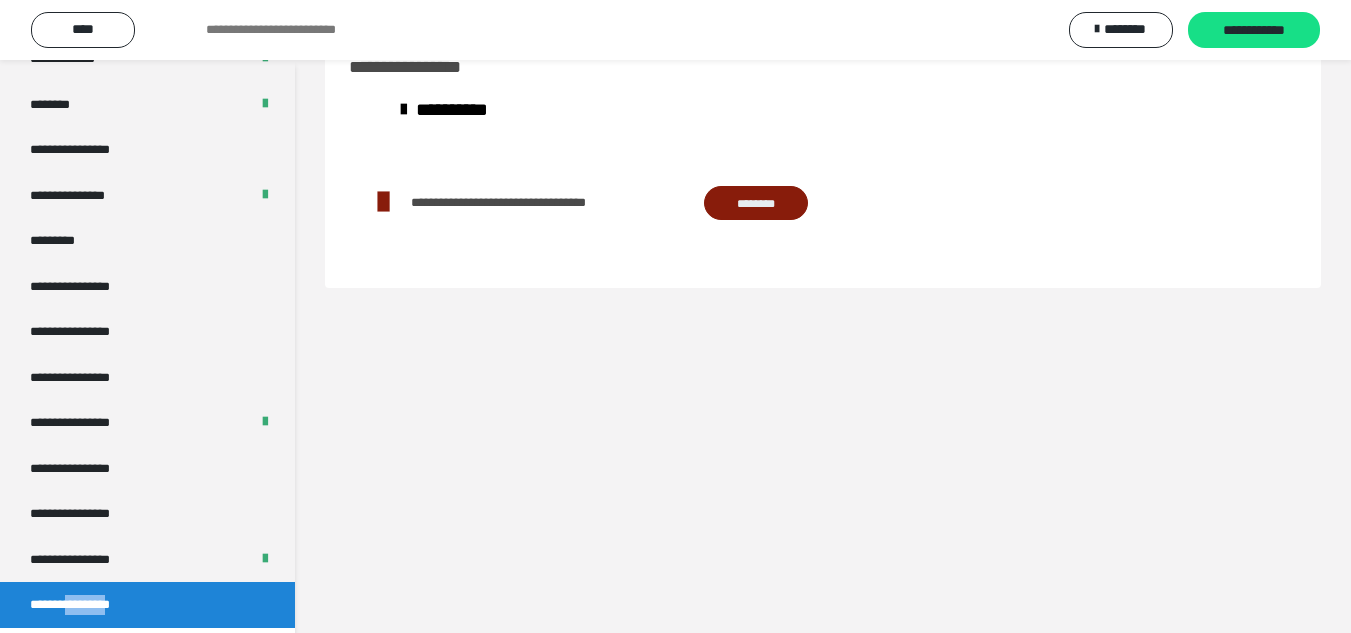 scroll, scrollTop: 60, scrollLeft: 0, axis: vertical 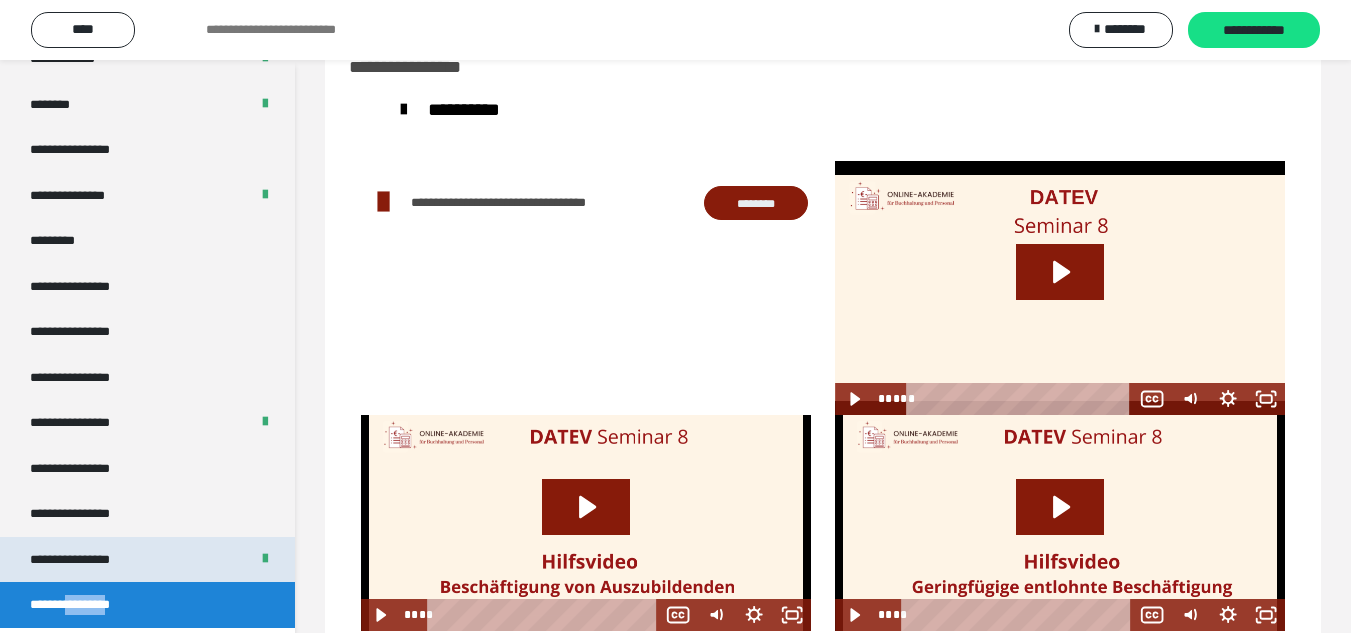 click on "**********" at bounding box center (87, 560) 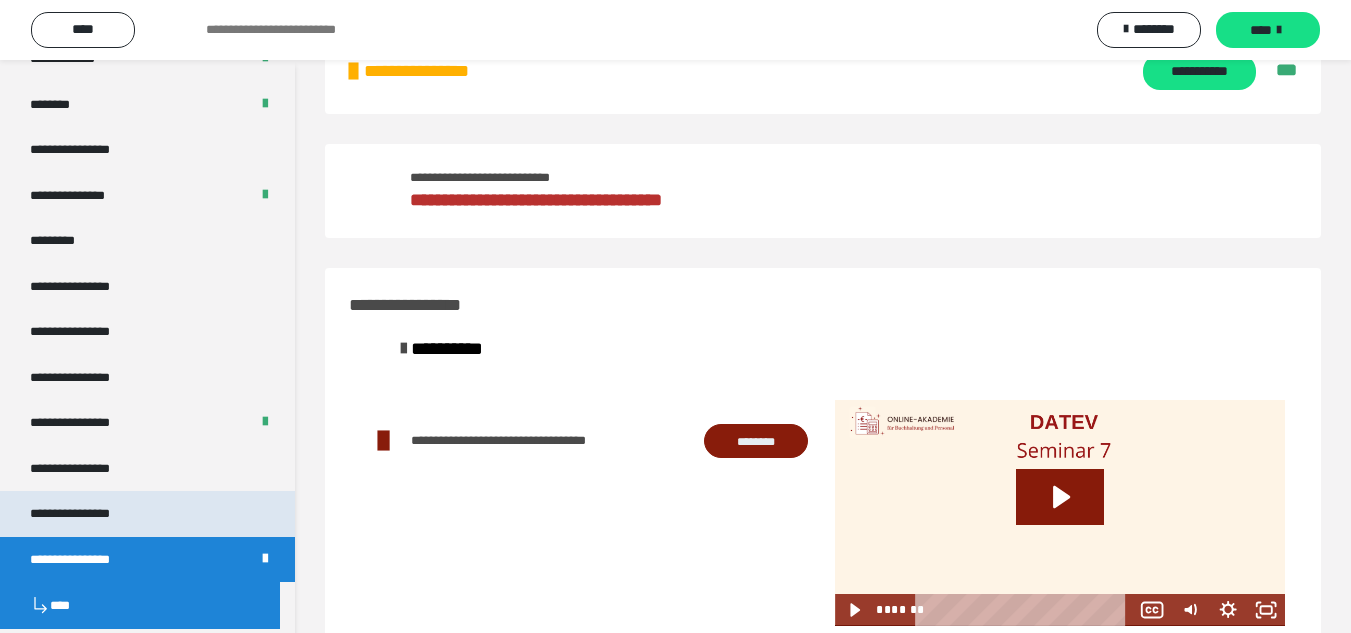 click on "**********" at bounding box center [87, 514] 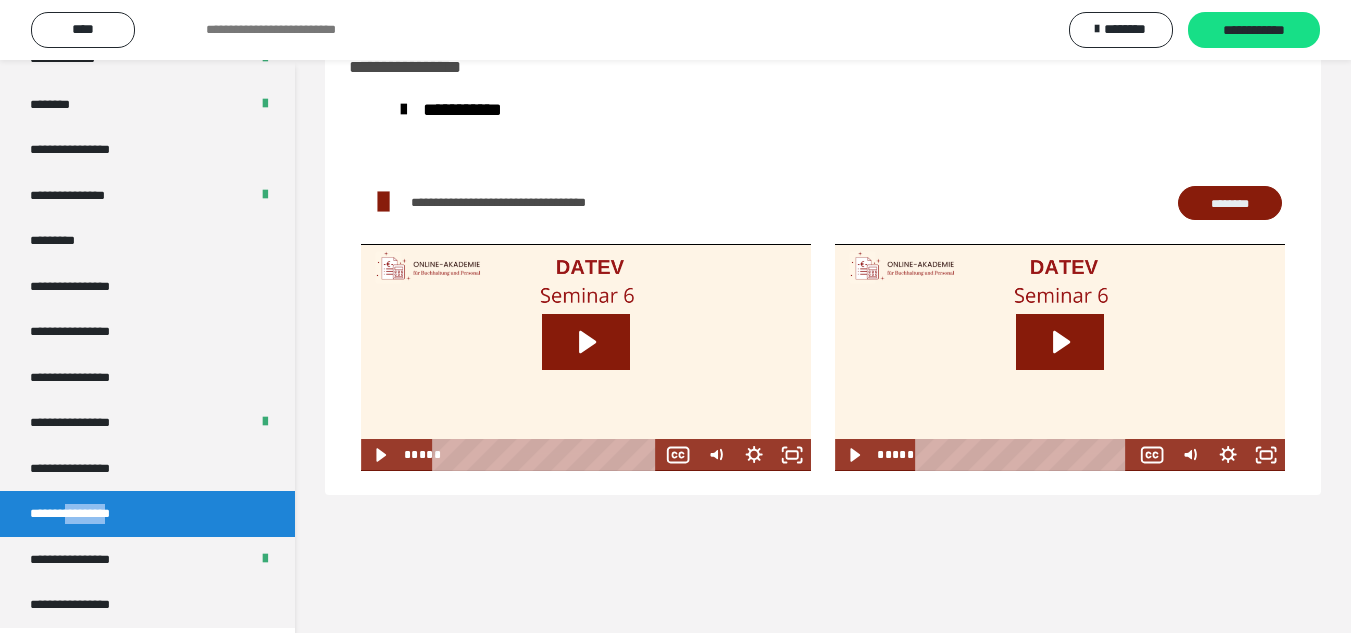 scroll, scrollTop: 0, scrollLeft: 0, axis: both 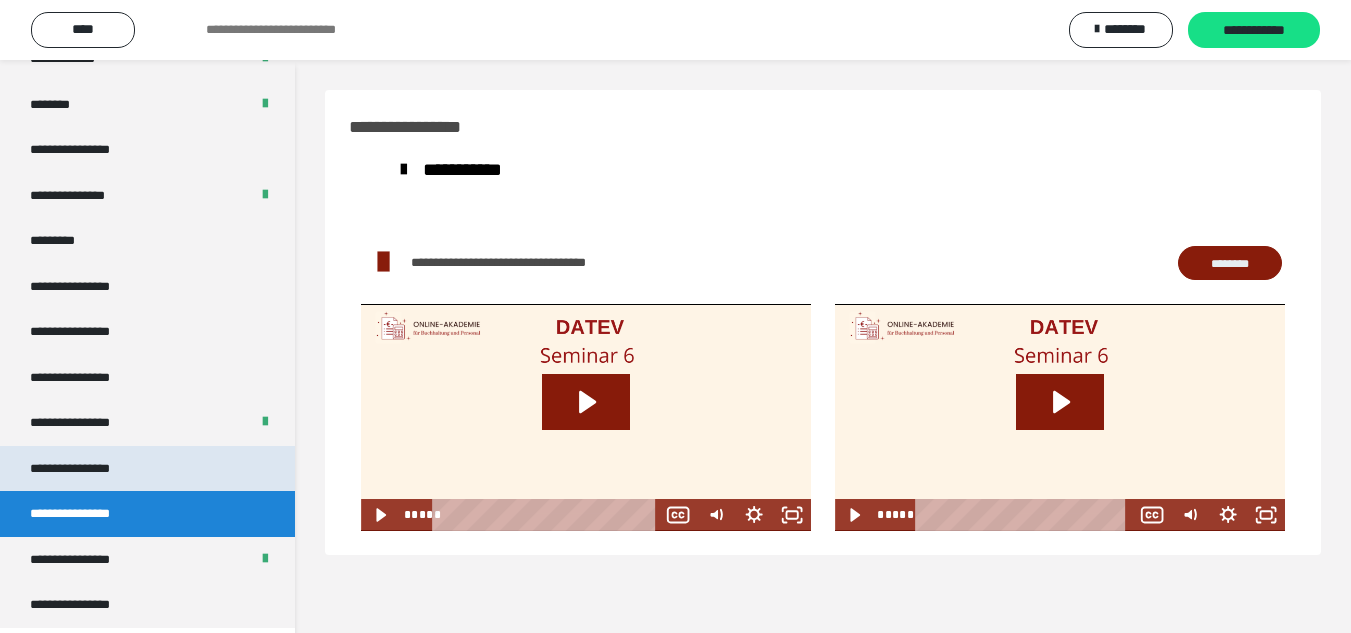 click on "**********" at bounding box center (147, 469) 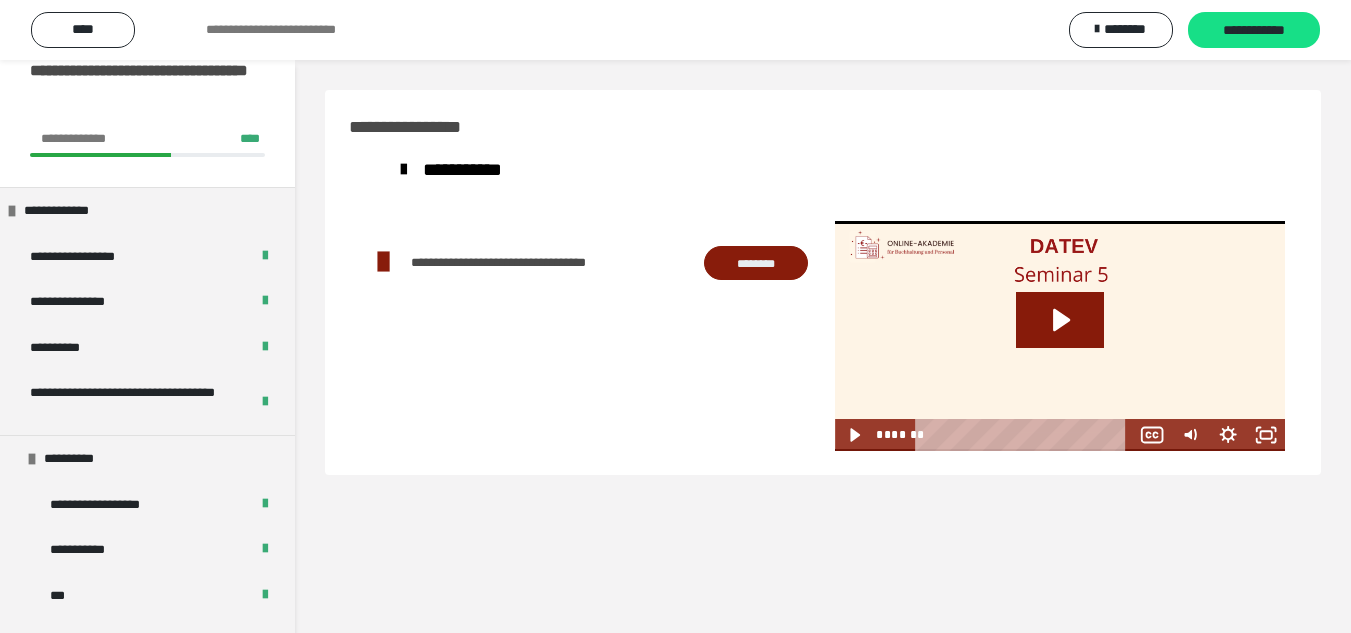 scroll, scrollTop: 0, scrollLeft: 0, axis: both 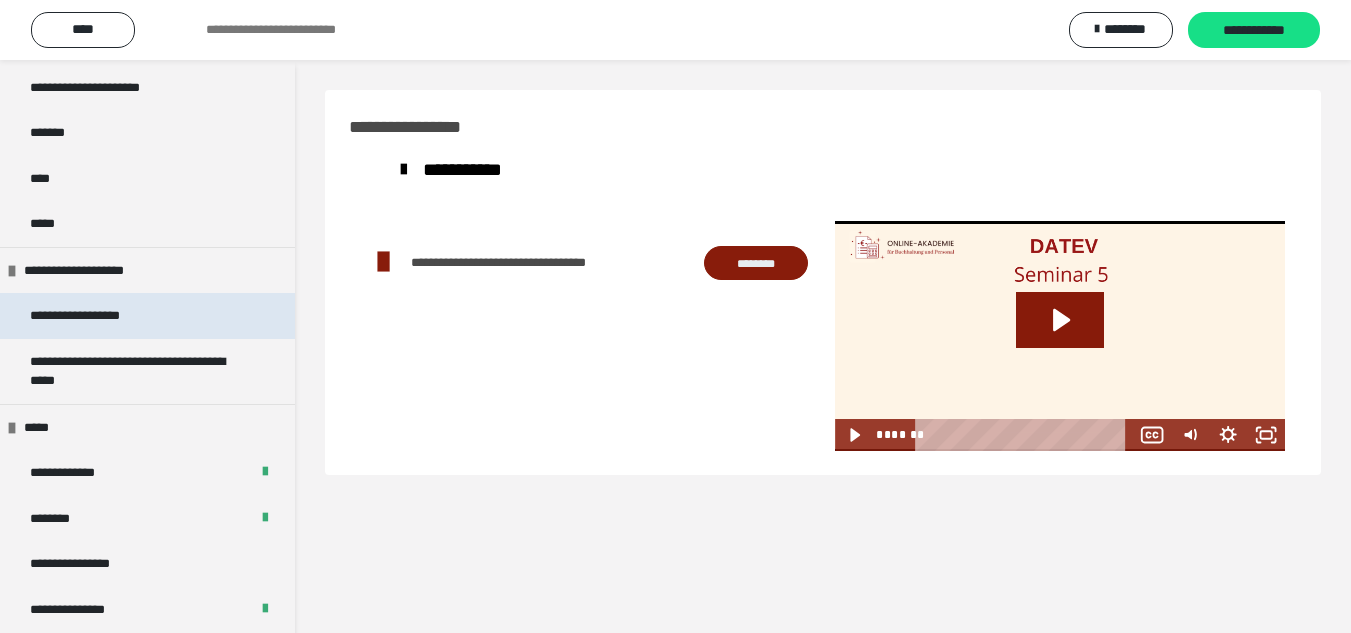 click on "**********" at bounding box center [98, 316] 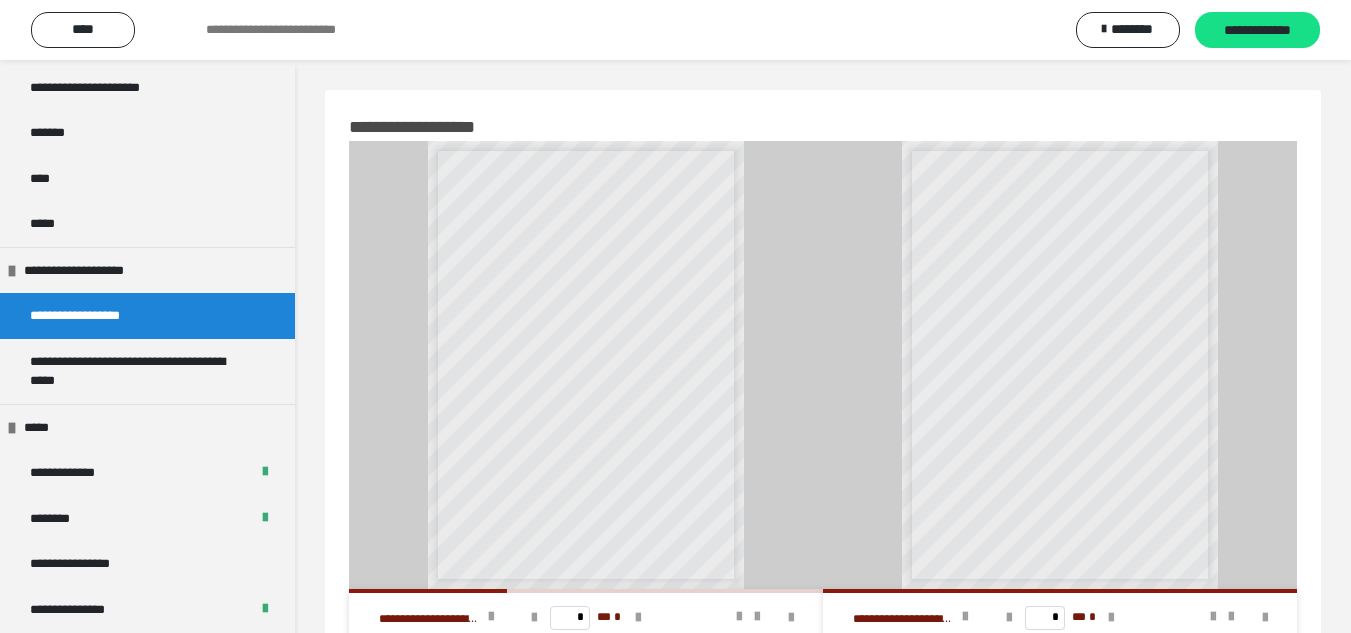 click on "**********" at bounding box center [527, 355] 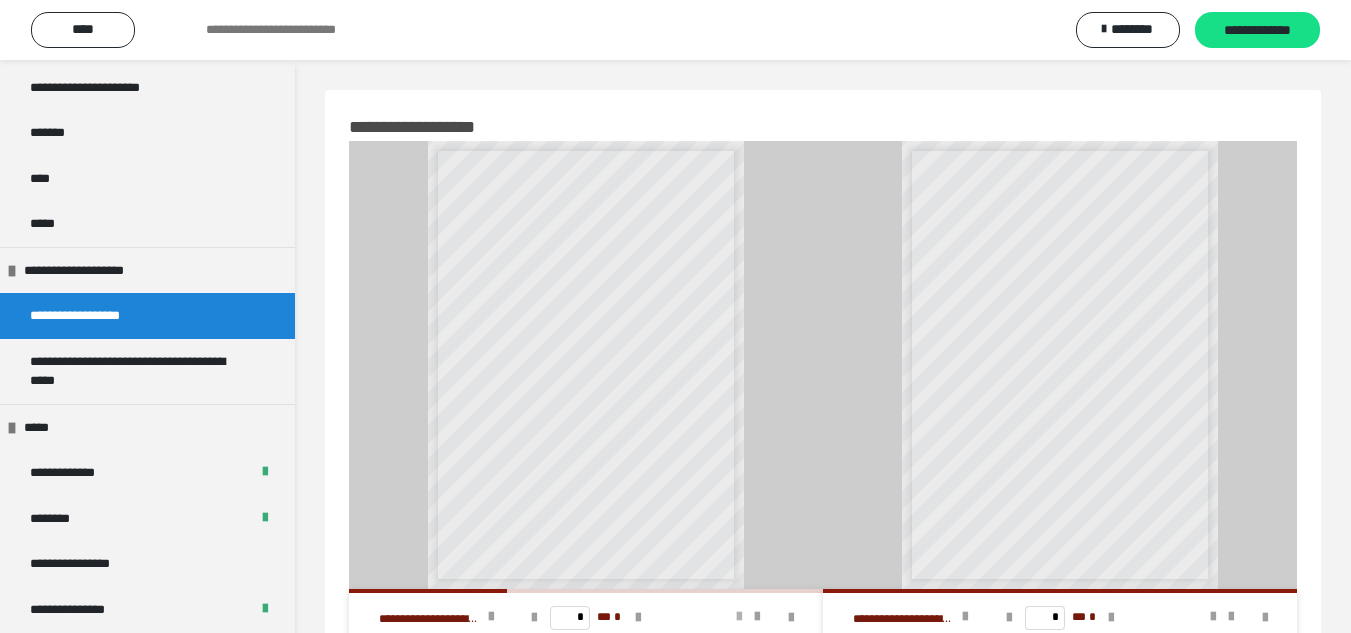 click at bounding box center [739, 617] 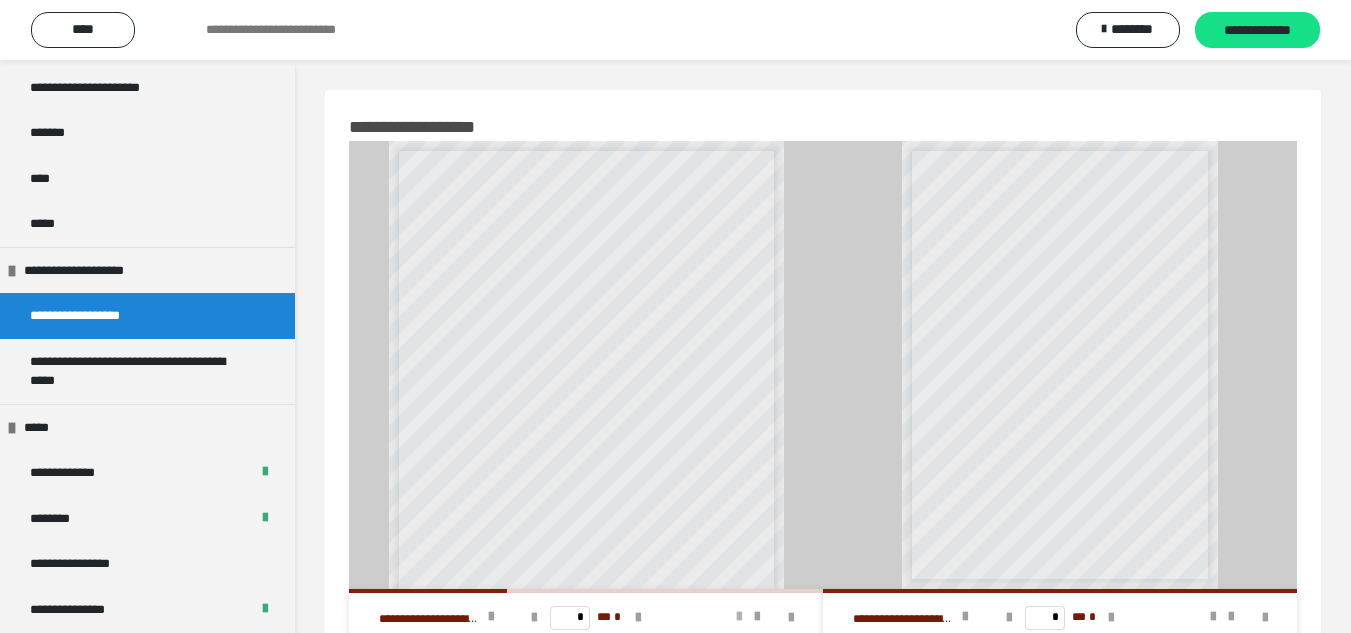 click at bounding box center (739, 617) 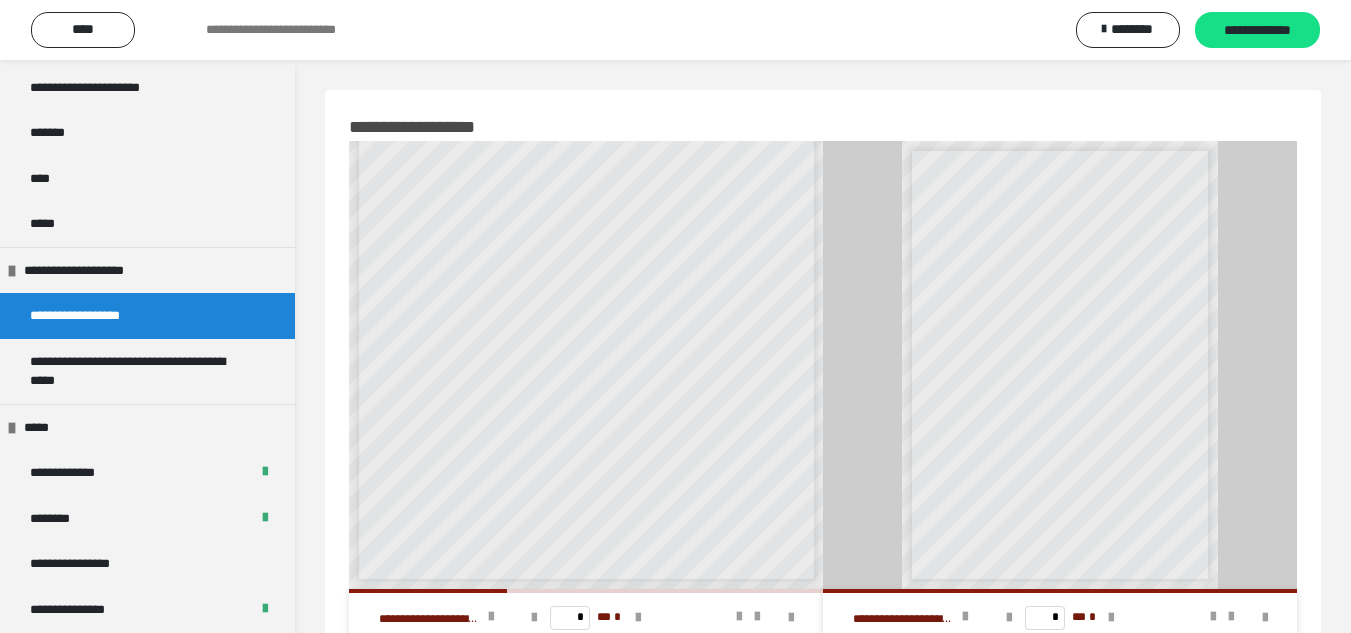 scroll, scrollTop: 232, scrollLeft: 0, axis: vertical 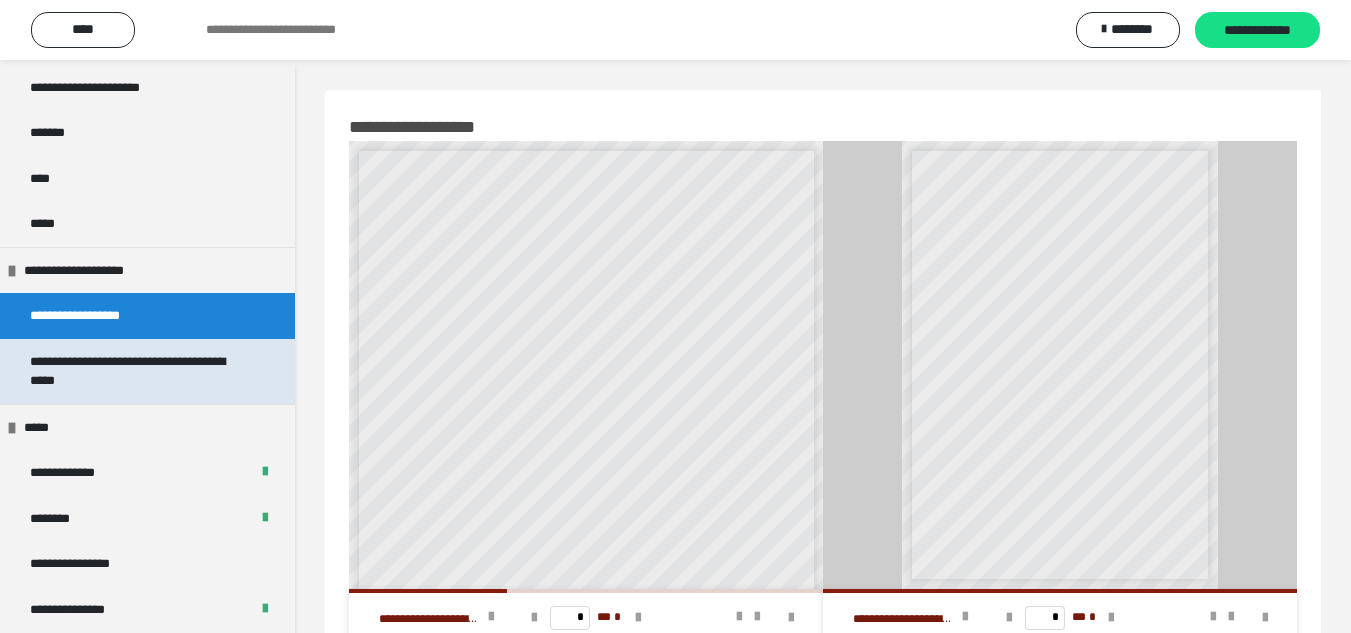 click on "**********" at bounding box center [132, 371] 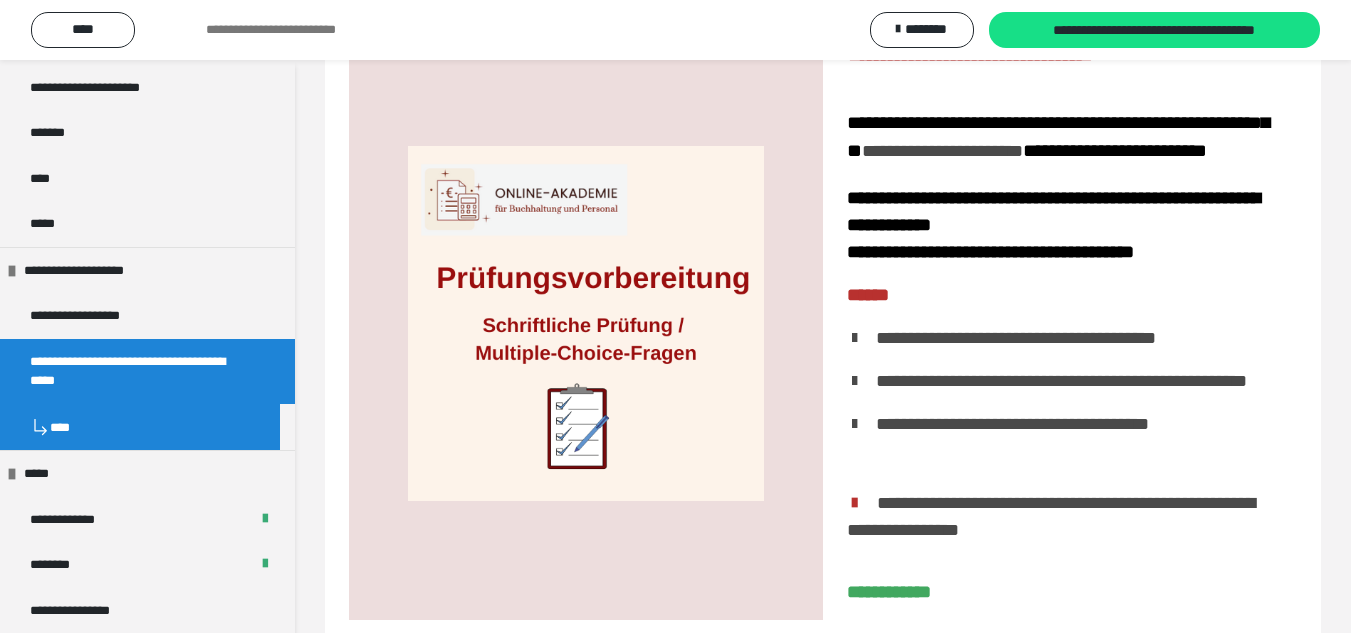 scroll, scrollTop: 271, scrollLeft: 0, axis: vertical 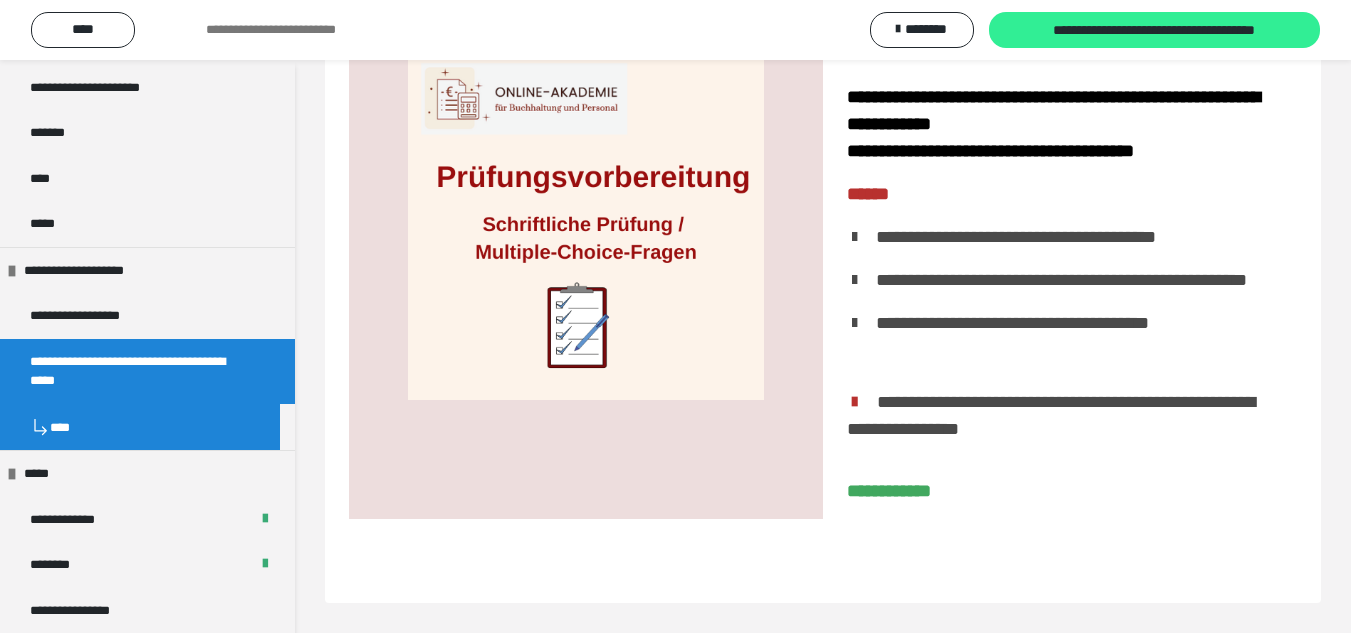 click on "**********" at bounding box center (1155, 31) 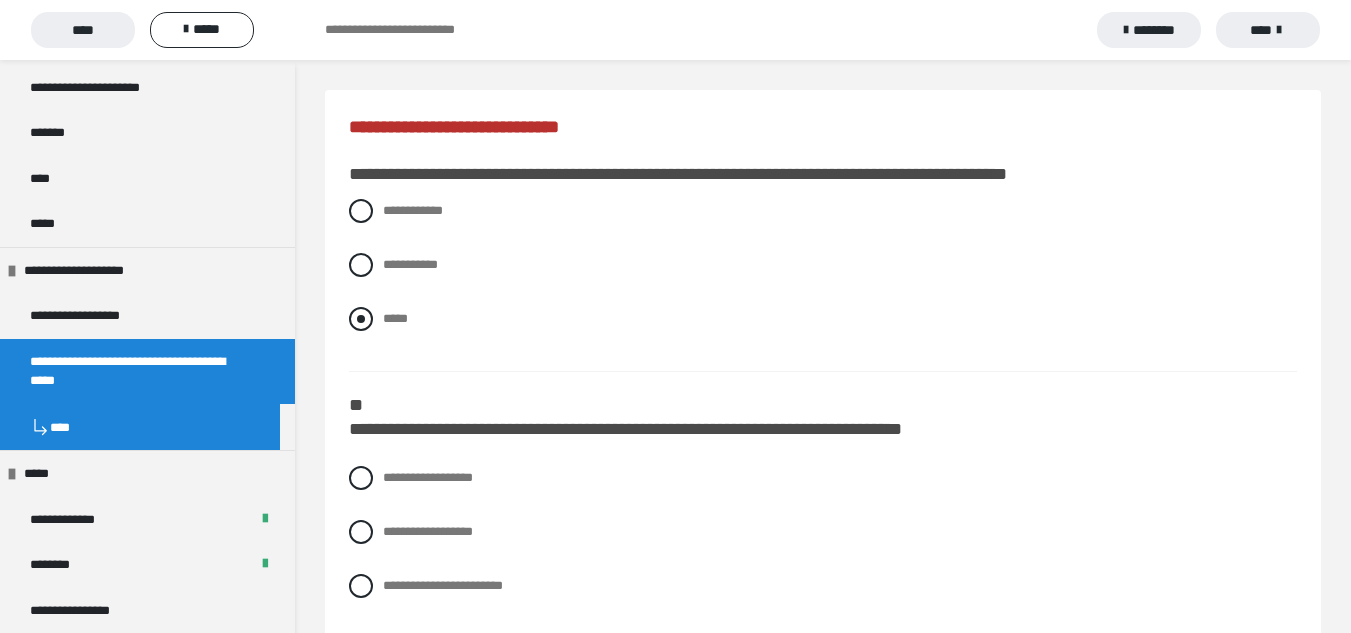click at bounding box center [361, 319] 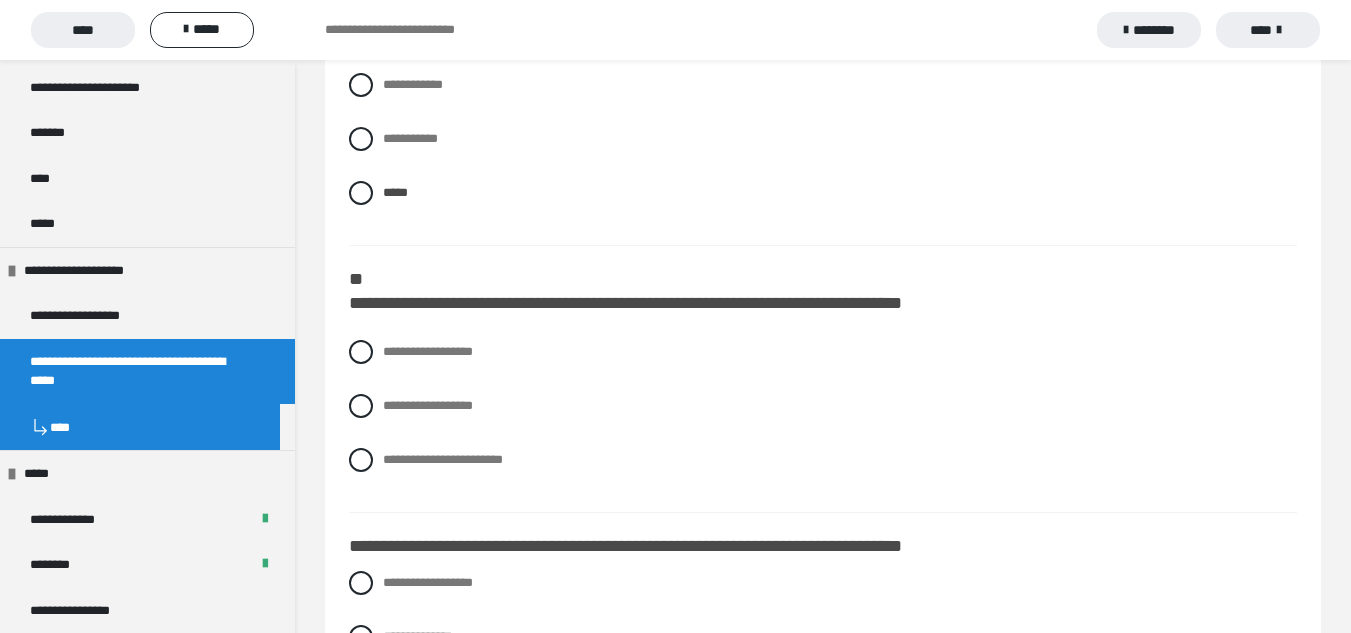 scroll, scrollTop: 151, scrollLeft: 0, axis: vertical 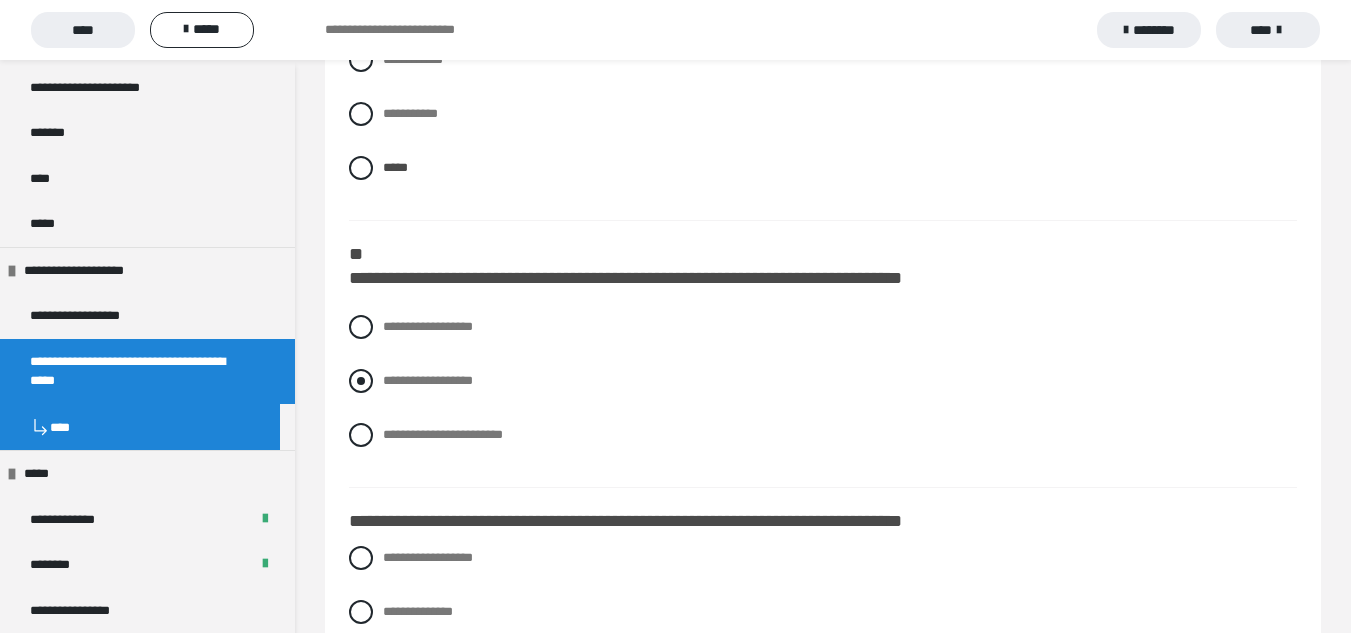 click at bounding box center [361, 381] 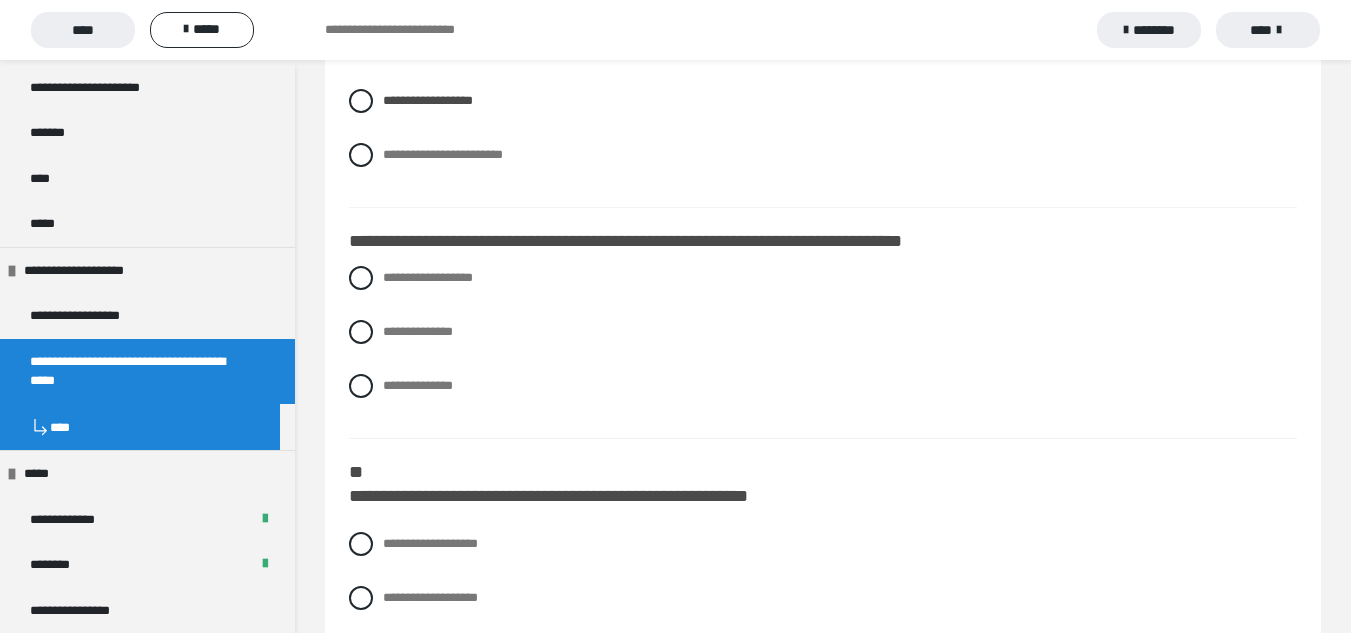 scroll, scrollTop: 471, scrollLeft: 0, axis: vertical 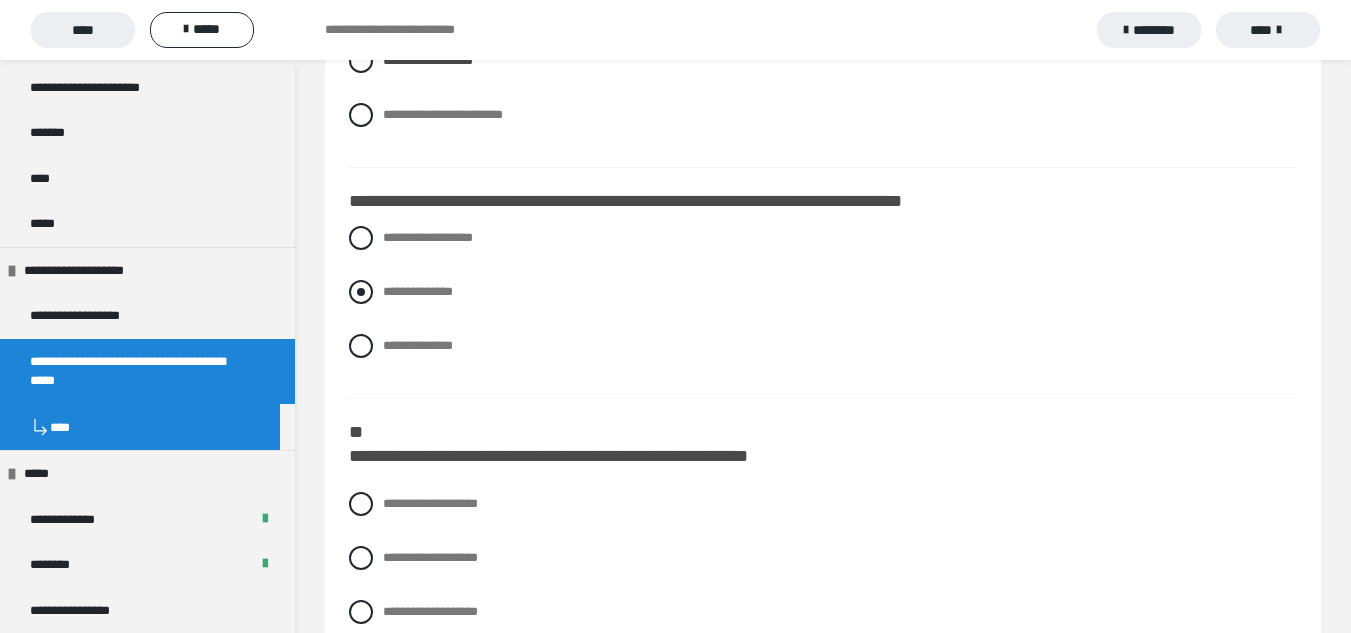 click at bounding box center (361, 292) 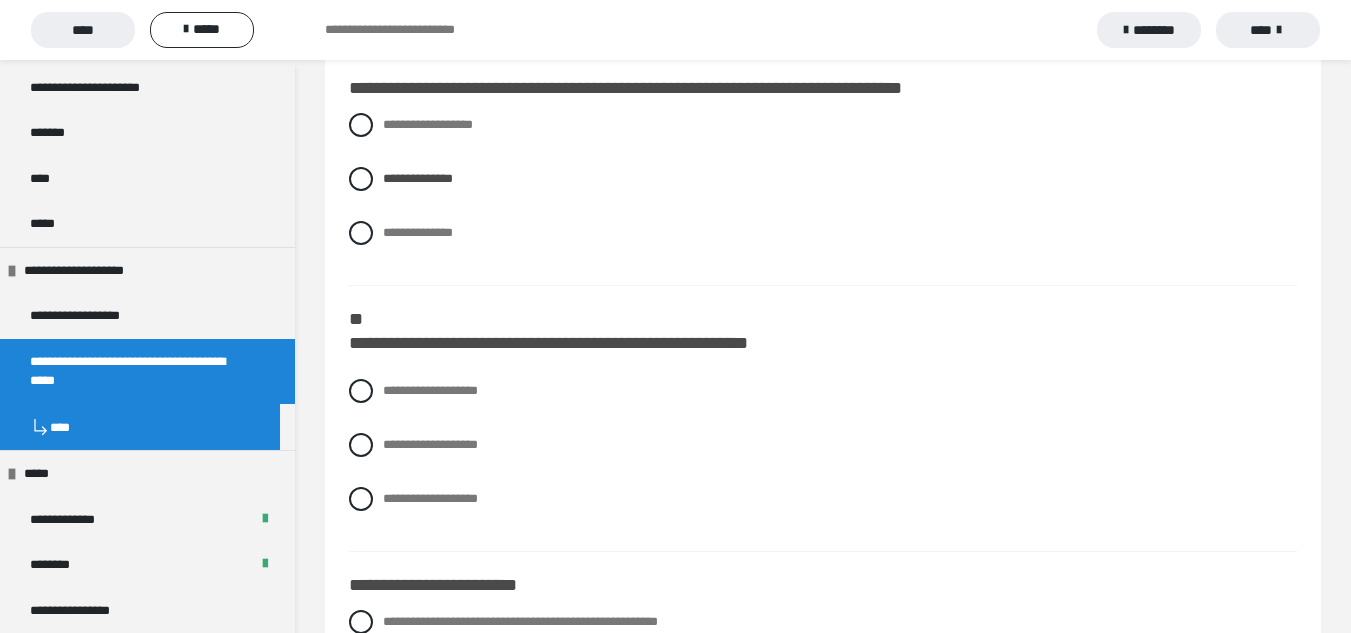 scroll, scrollTop: 591, scrollLeft: 0, axis: vertical 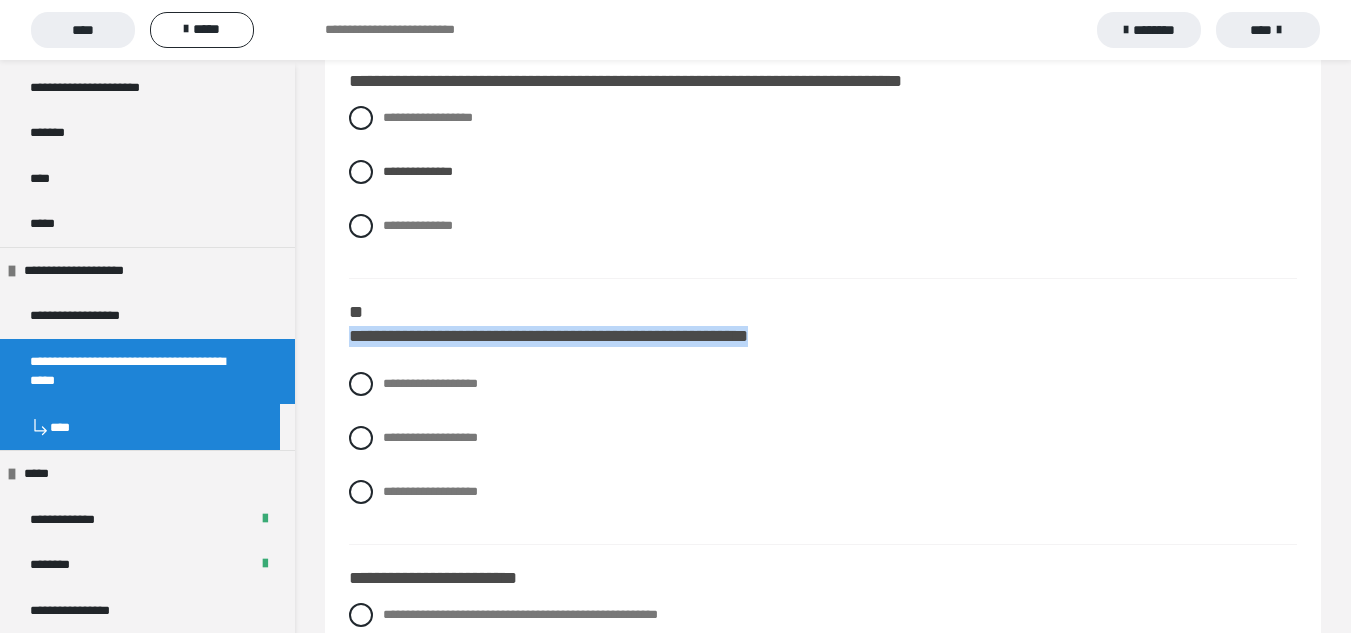 drag, startPoint x: 865, startPoint y: 330, endPoint x: 342, endPoint y: 327, distance: 523.0086 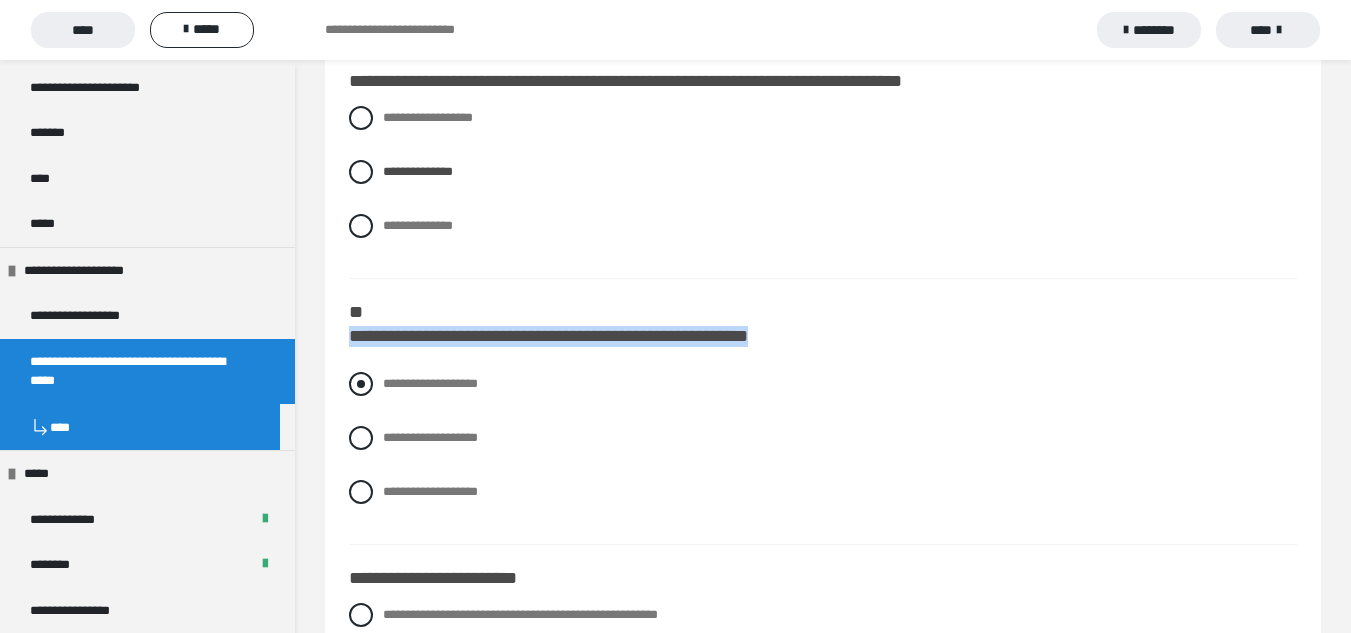 click at bounding box center (361, 384) 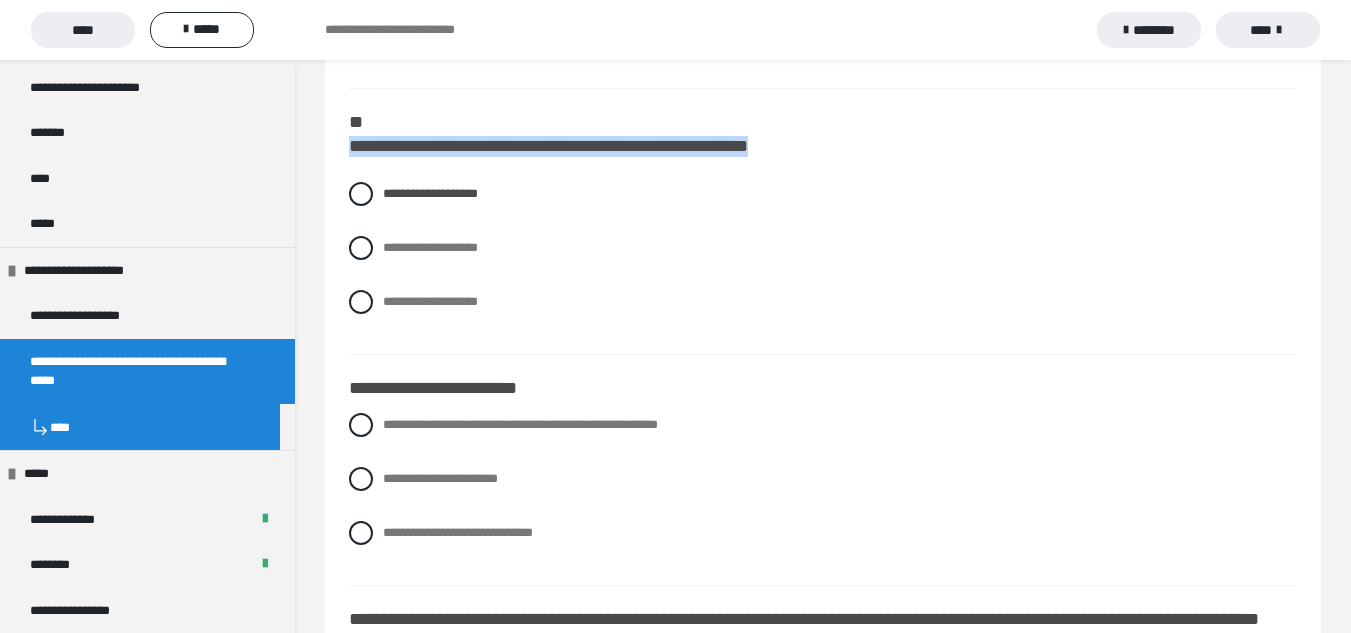 scroll, scrollTop: 793, scrollLeft: 0, axis: vertical 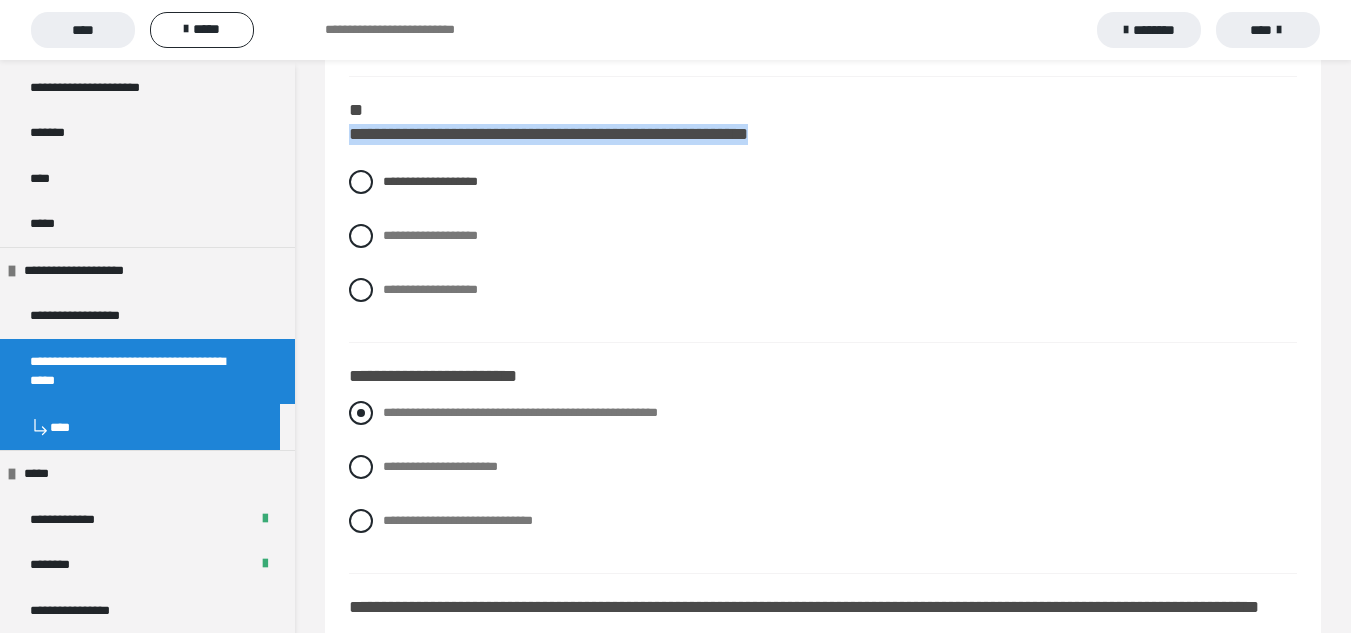 click at bounding box center [361, 413] 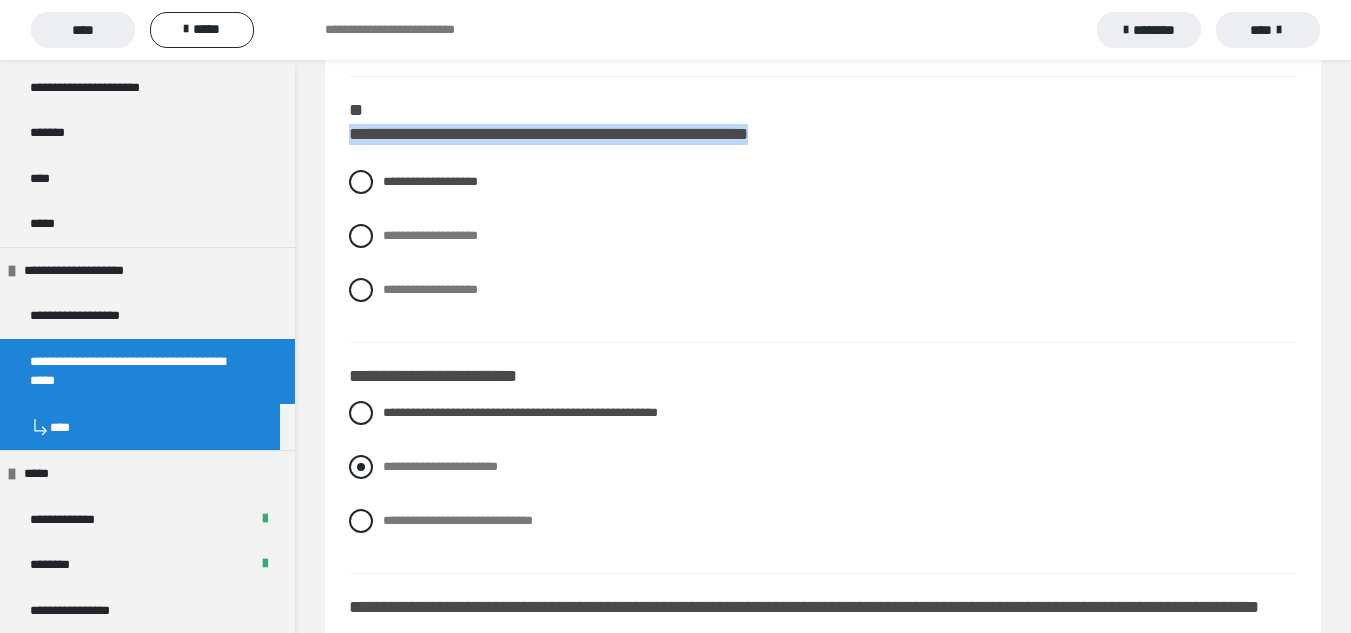 drag, startPoint x: 556, startPoint y: 471, endPoint x: 424, endPoint y: 480, distance: 132.30646 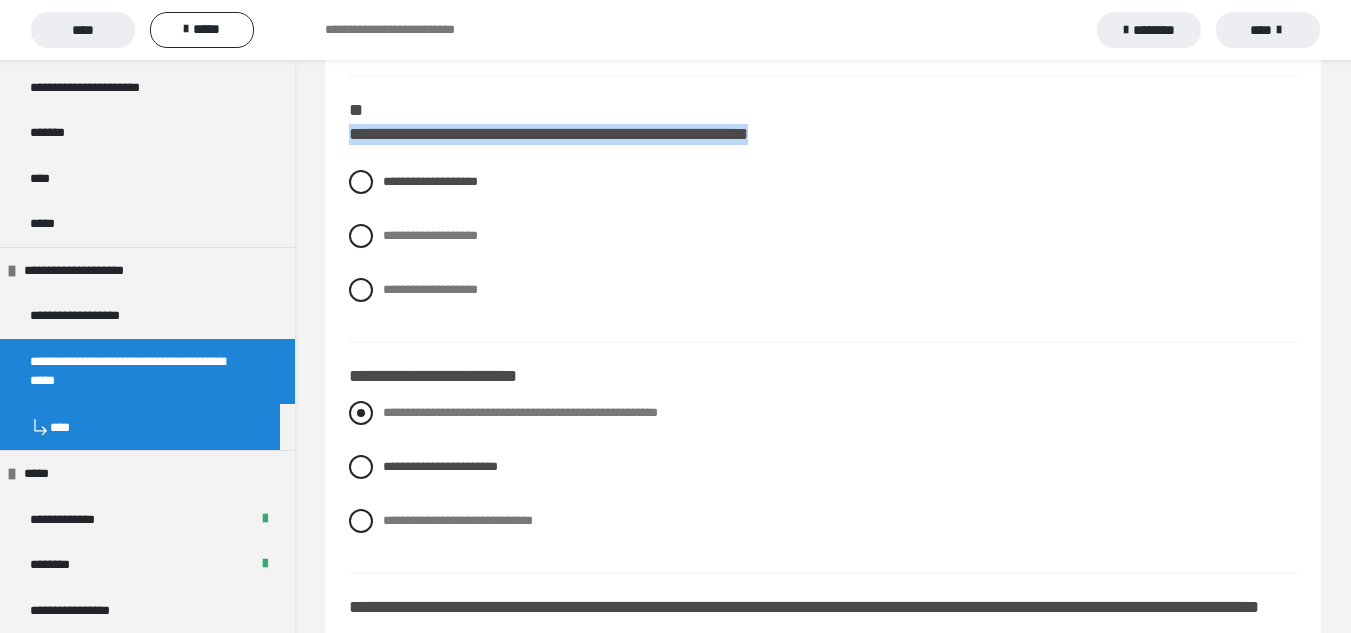 click at bounding box center (361, 413) 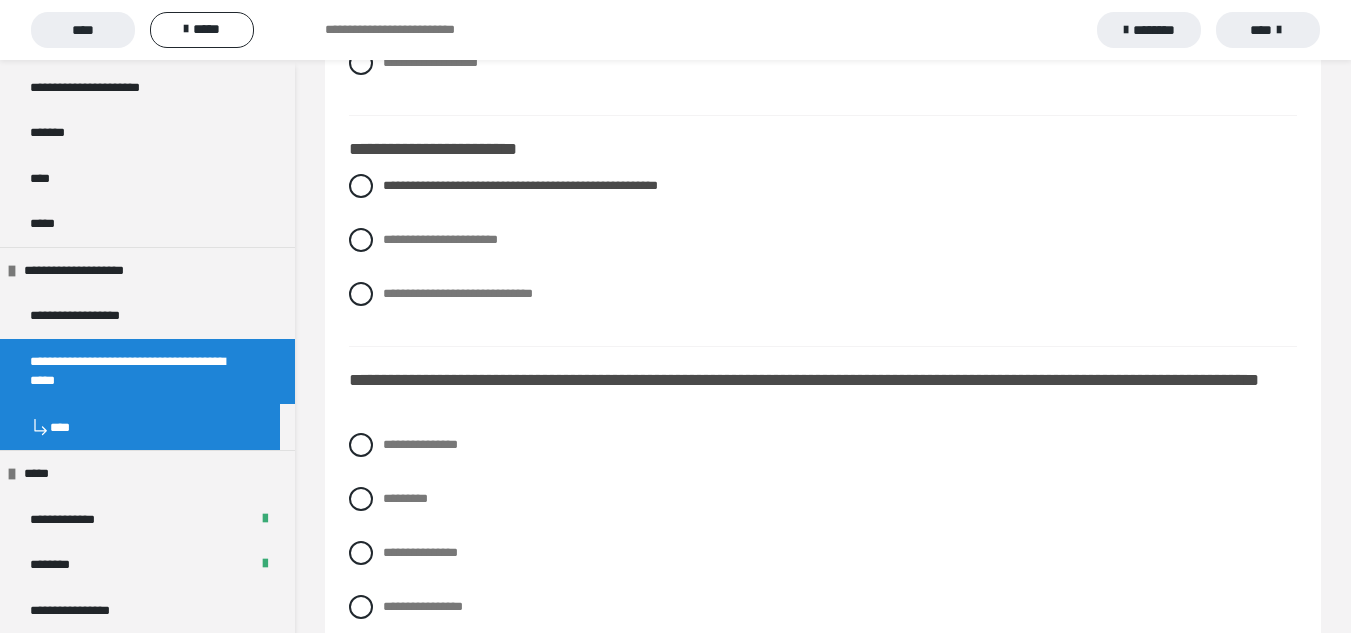 scroll, scrollTop: 1058, scrollLeft: 0, axis: vertical 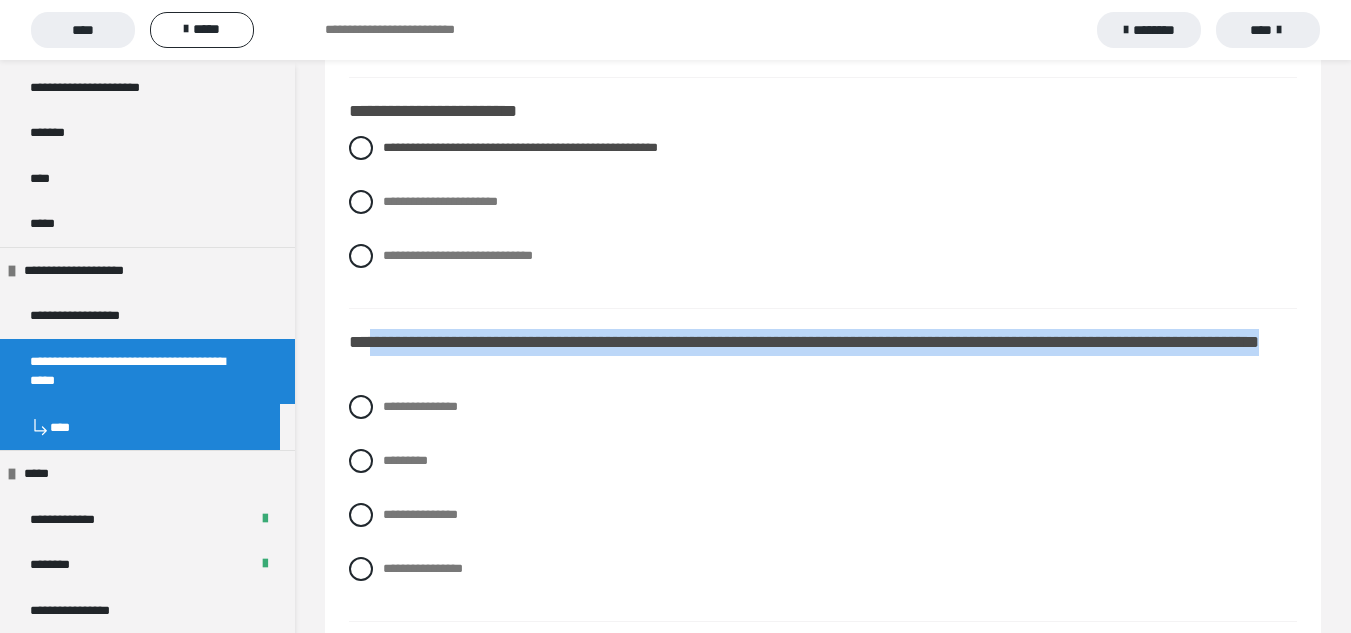 drag, startPoint x: 628, startPoint y: 374, endPoint x: 369, endPoint y: 334, distance: 262.0706 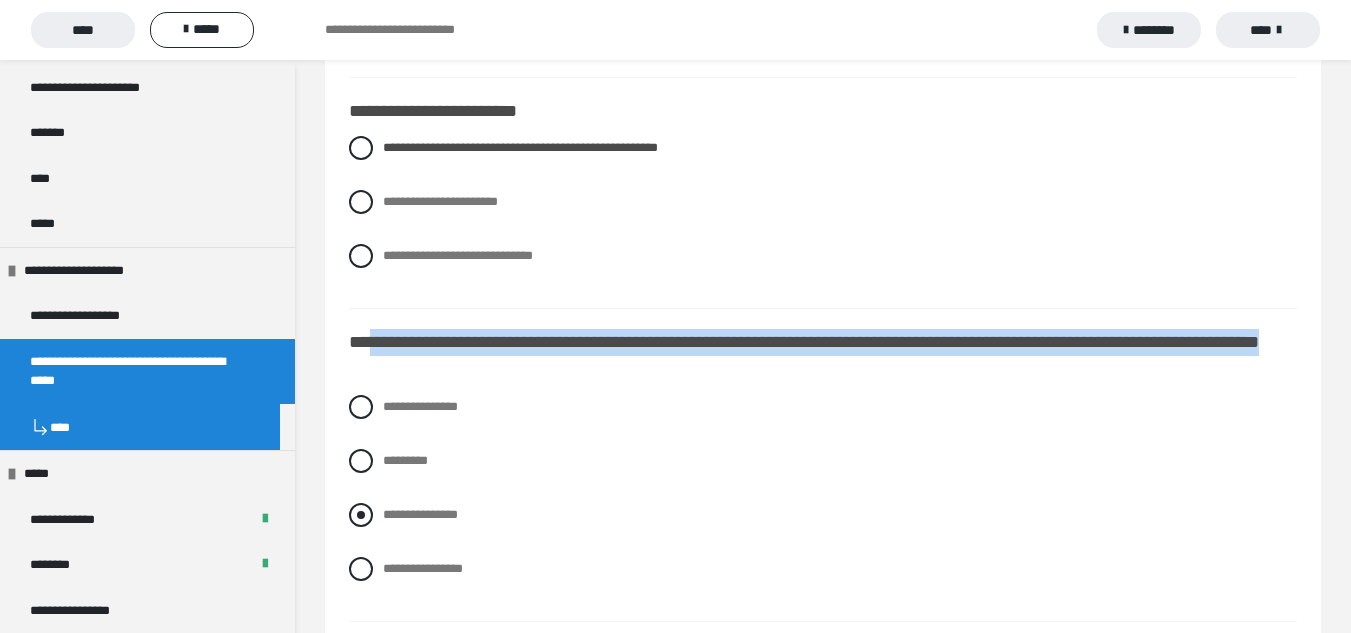 click at bounding box center (361, 515) 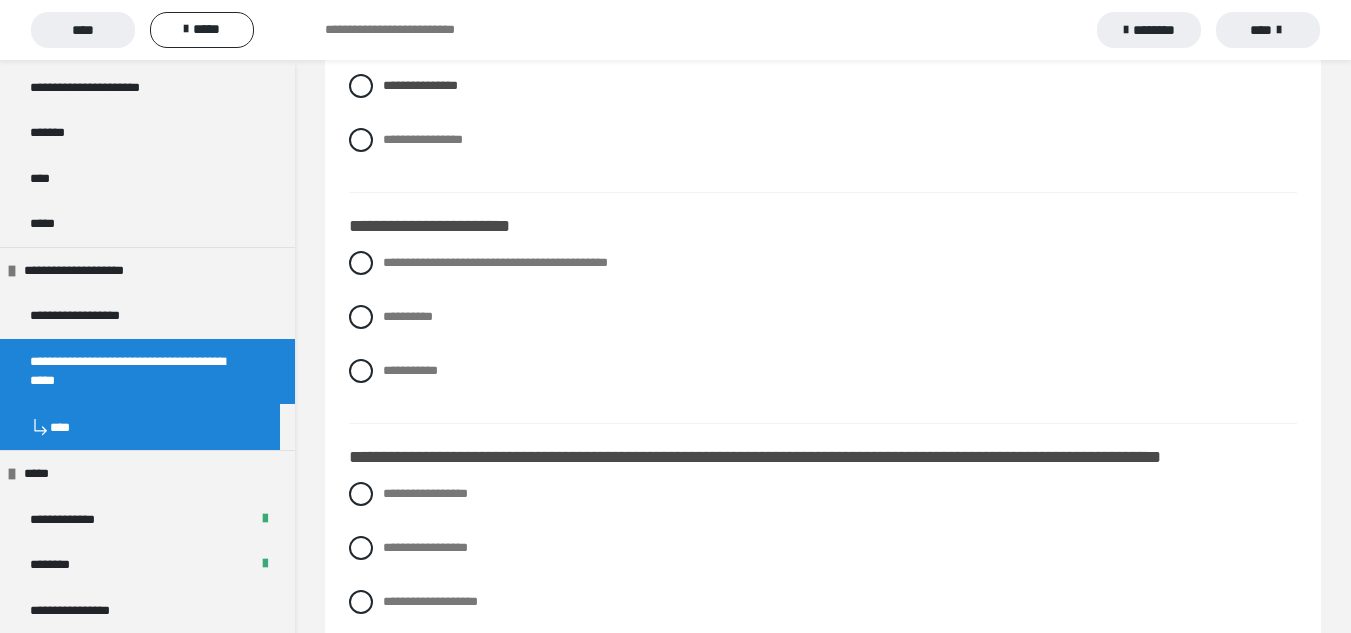 scroll, scrollTop: 1500, scrollLeft: 0, axis: vertical 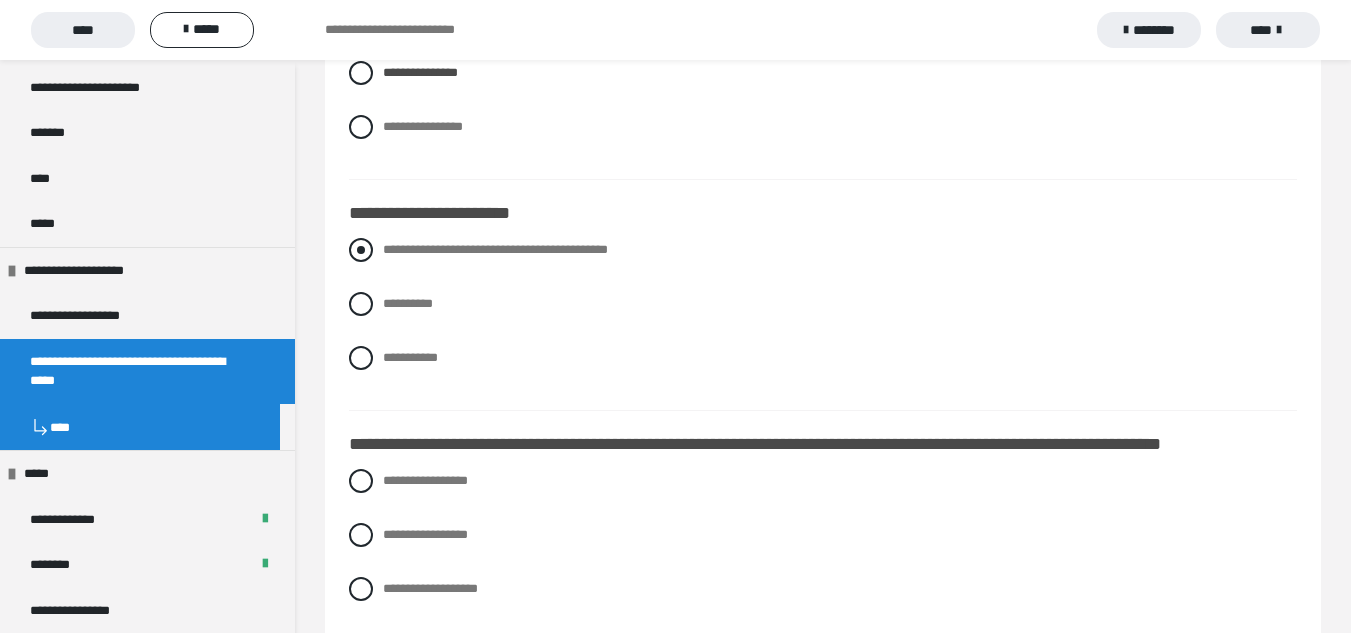 click at bounding box center (361, 250) 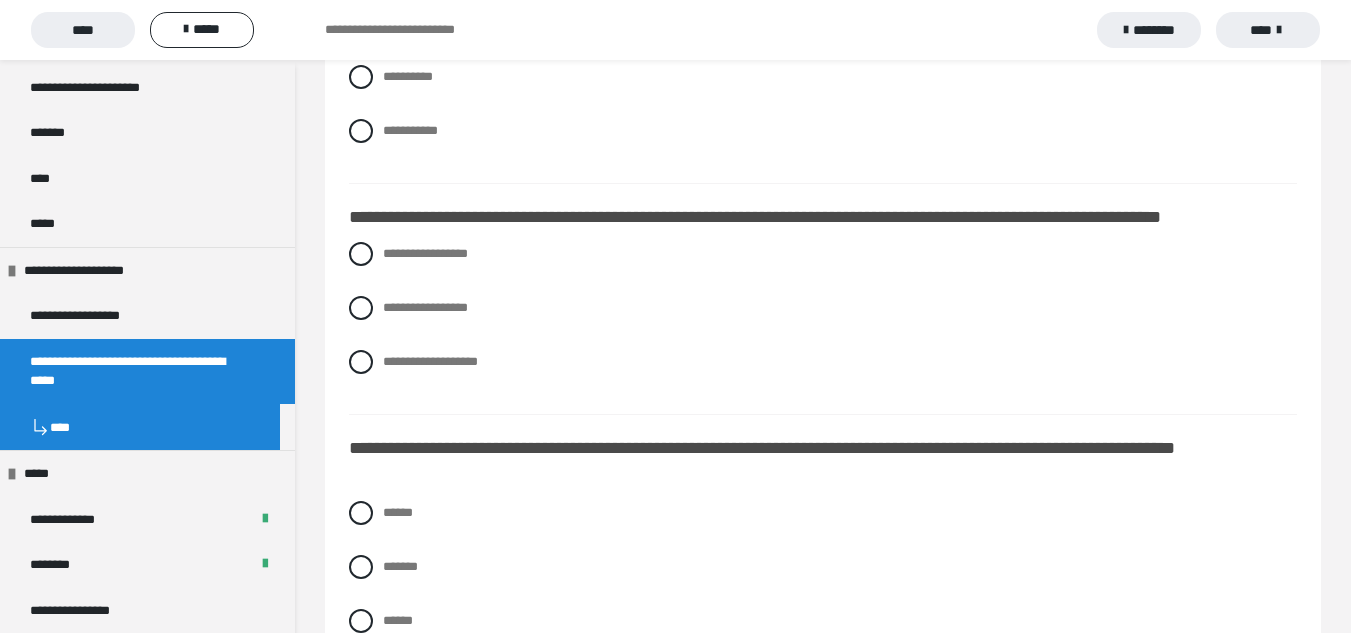 scroll, scrollTop: 1739, scrollLeft: 0, axis: vertical 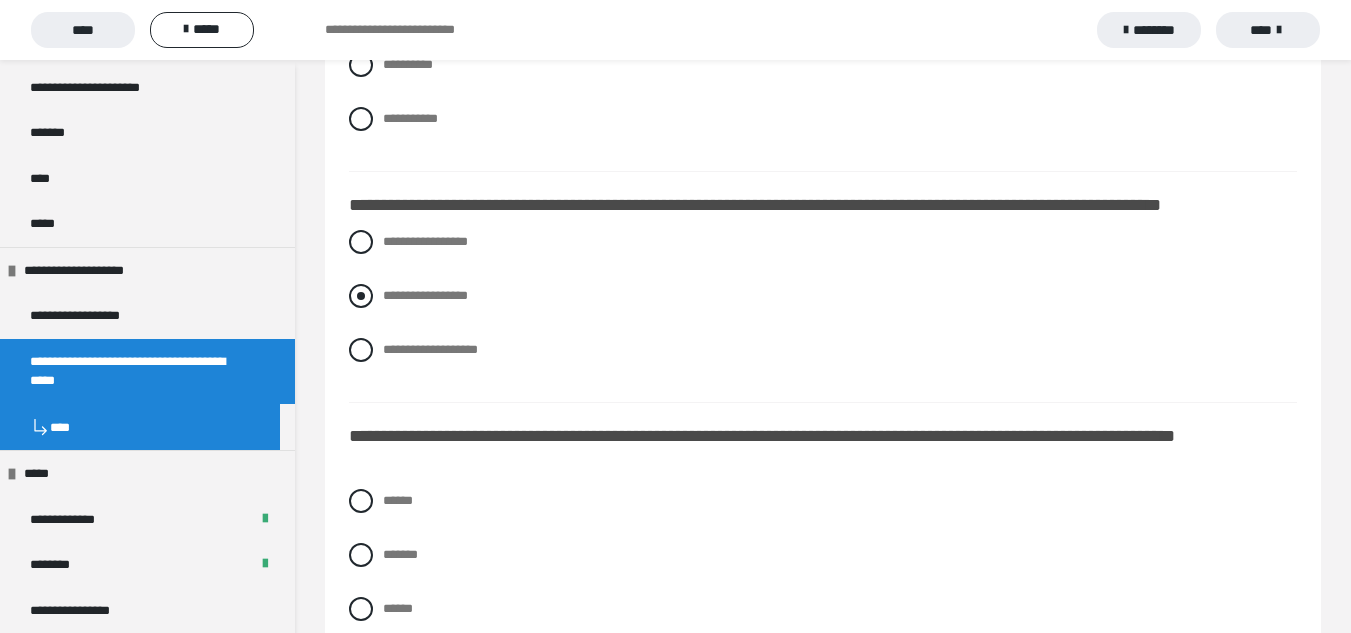 click at bounding box center [361, 296] 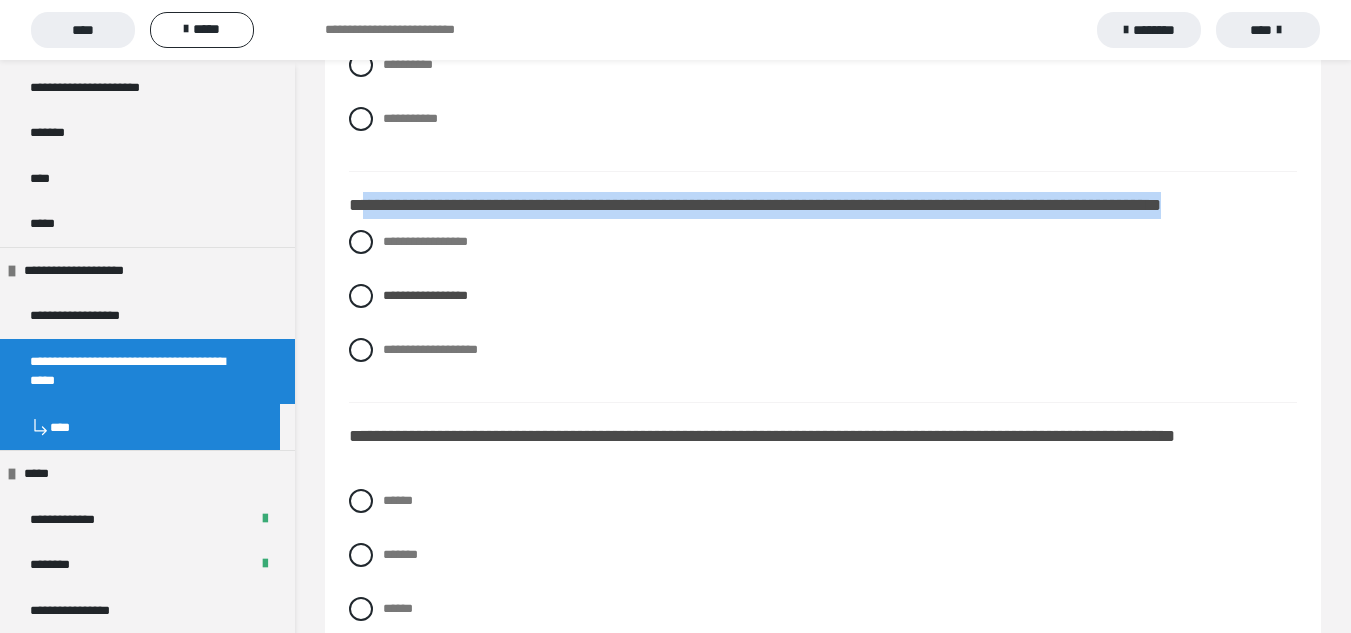 drag, startPoint x: 1306, startPoint y: 214, endPoint x: 358, endPoint y: 201, distance: 948.0891 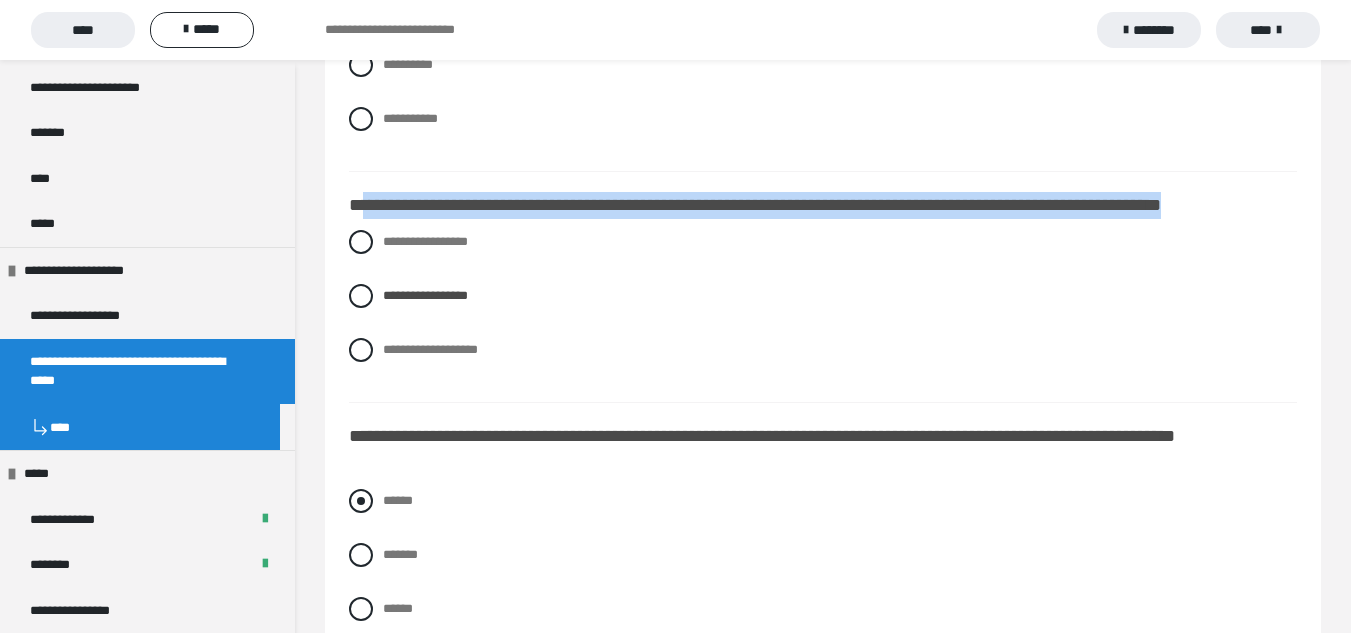click at bounding box center (361, 501) 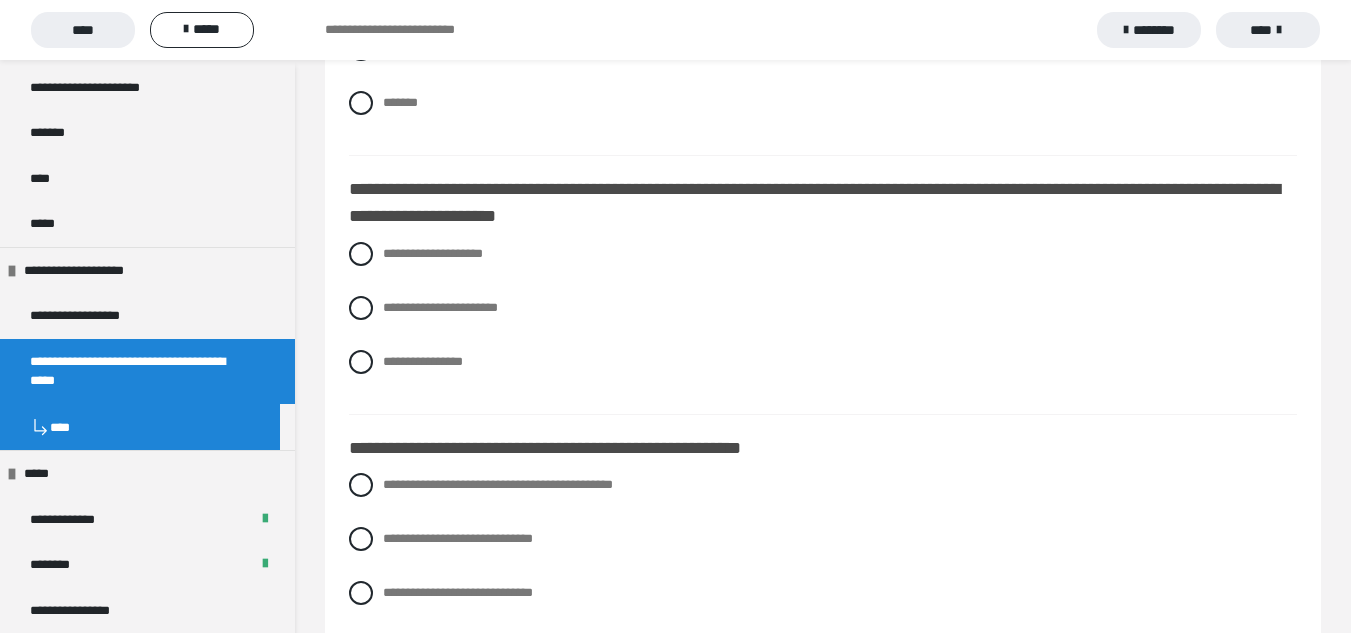 scroll, scrollTop: 2339, scrollLeft: 0, axis: vertical 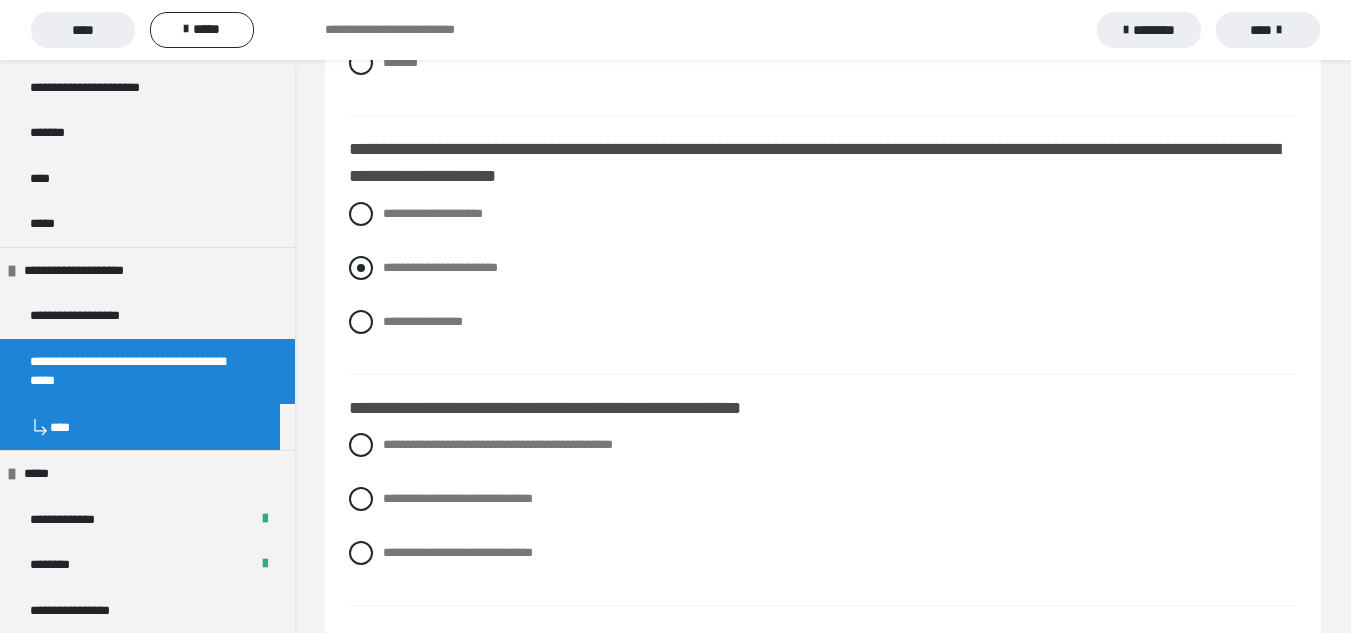 click on "**********" at bounding box center [823, 268] 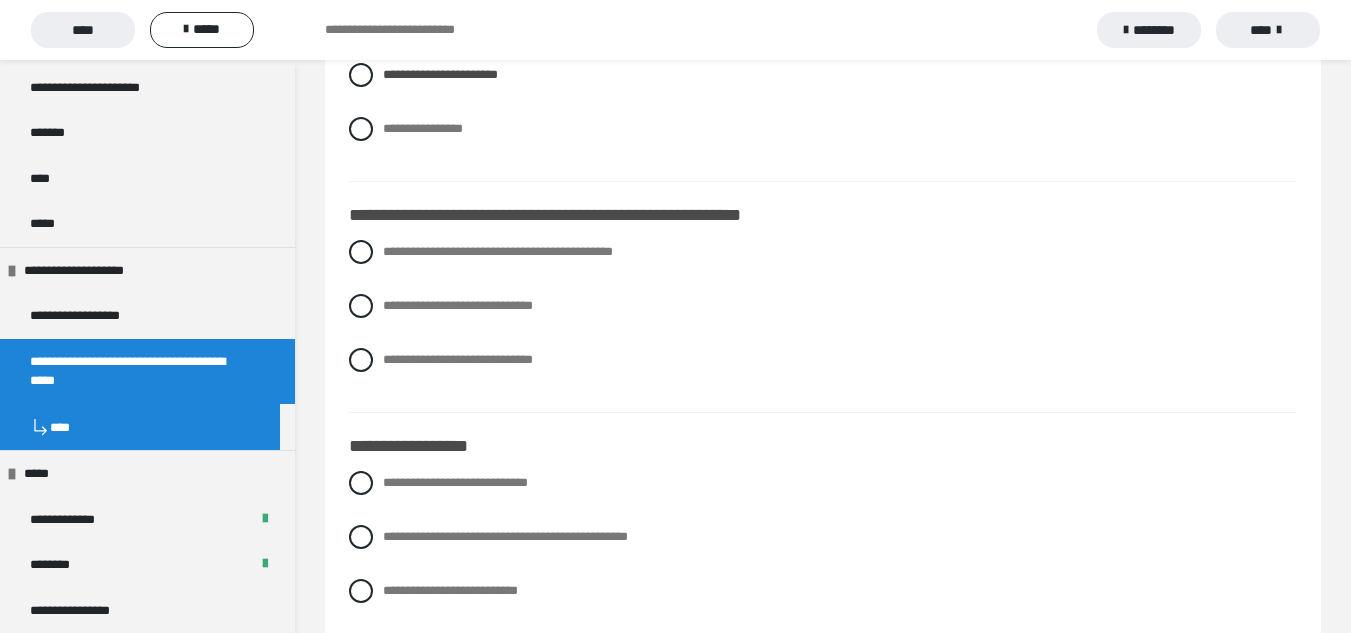 scroll, scrollTop: 2539, scrollLeft: 0, axis: vertical 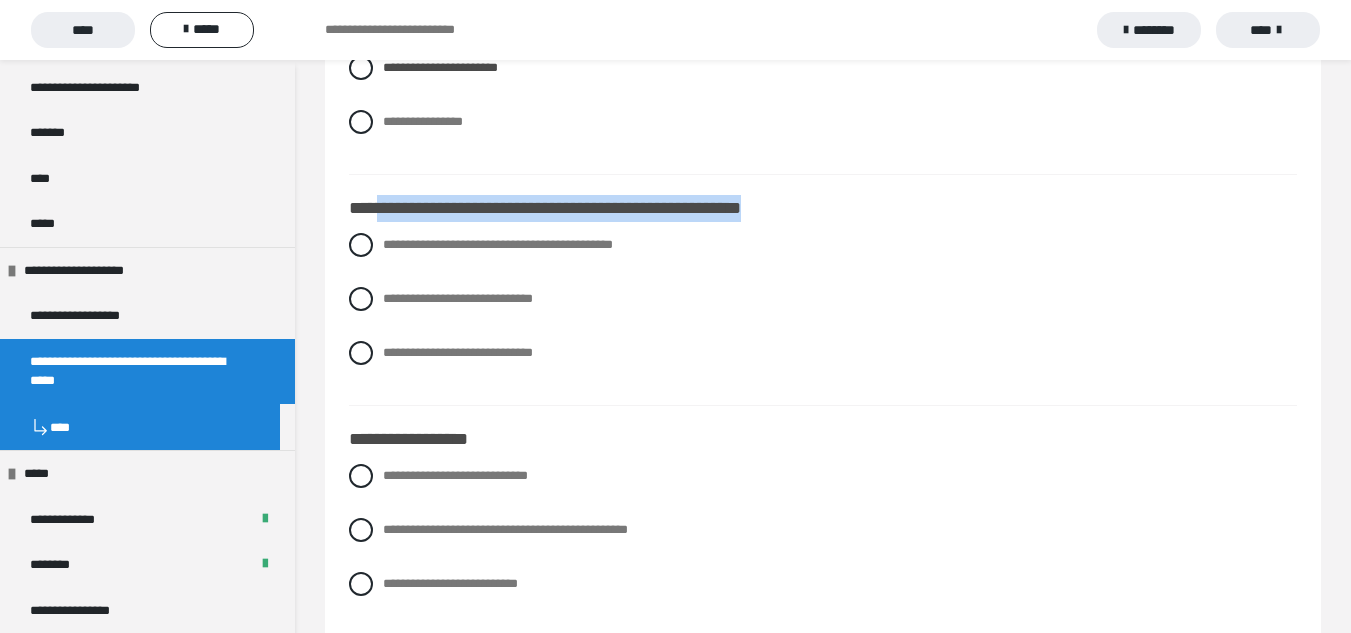 drag, startPoint x: 851, startPoint y: 209, endPoint x: 379, endPoint y: 201, distance: 472.06778 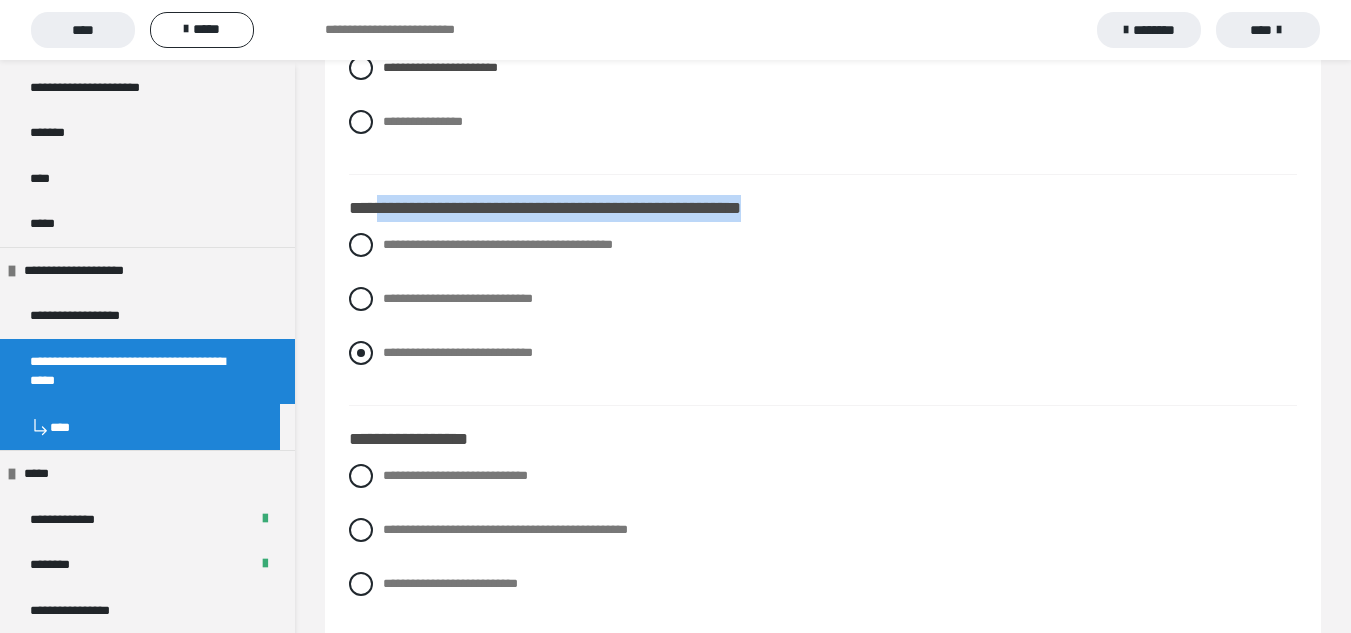 click at bounding box center [361, 353] 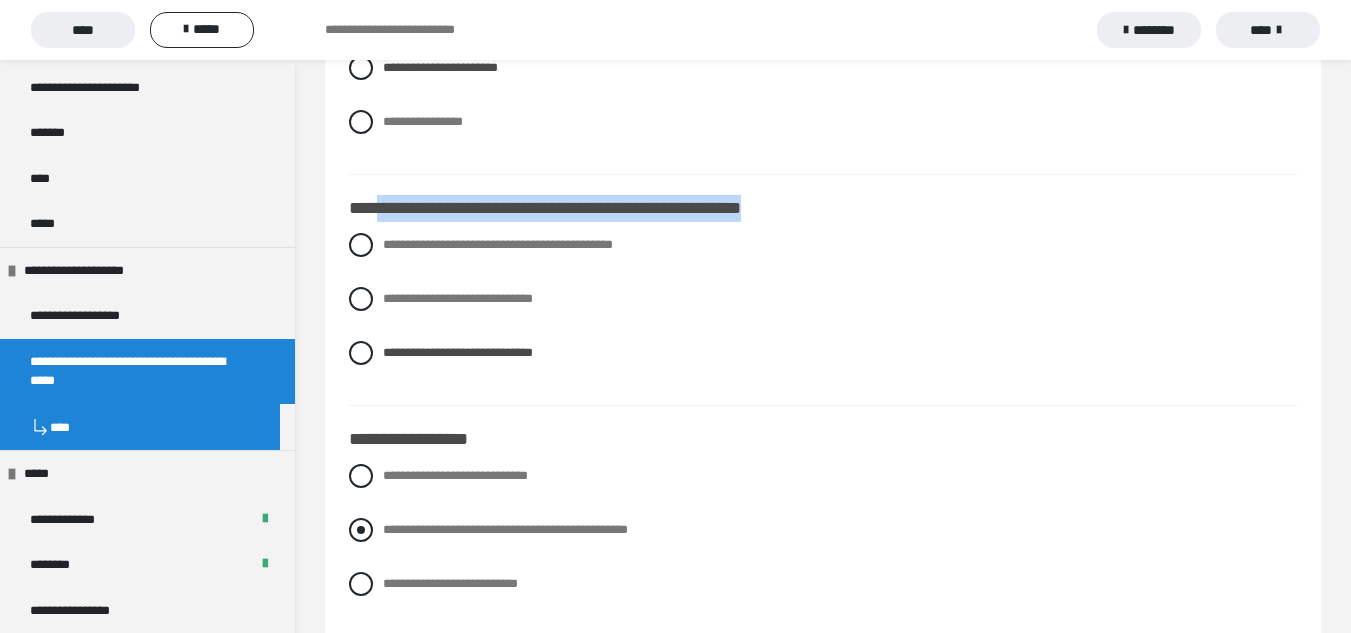 click at bounding box center [361, 530] 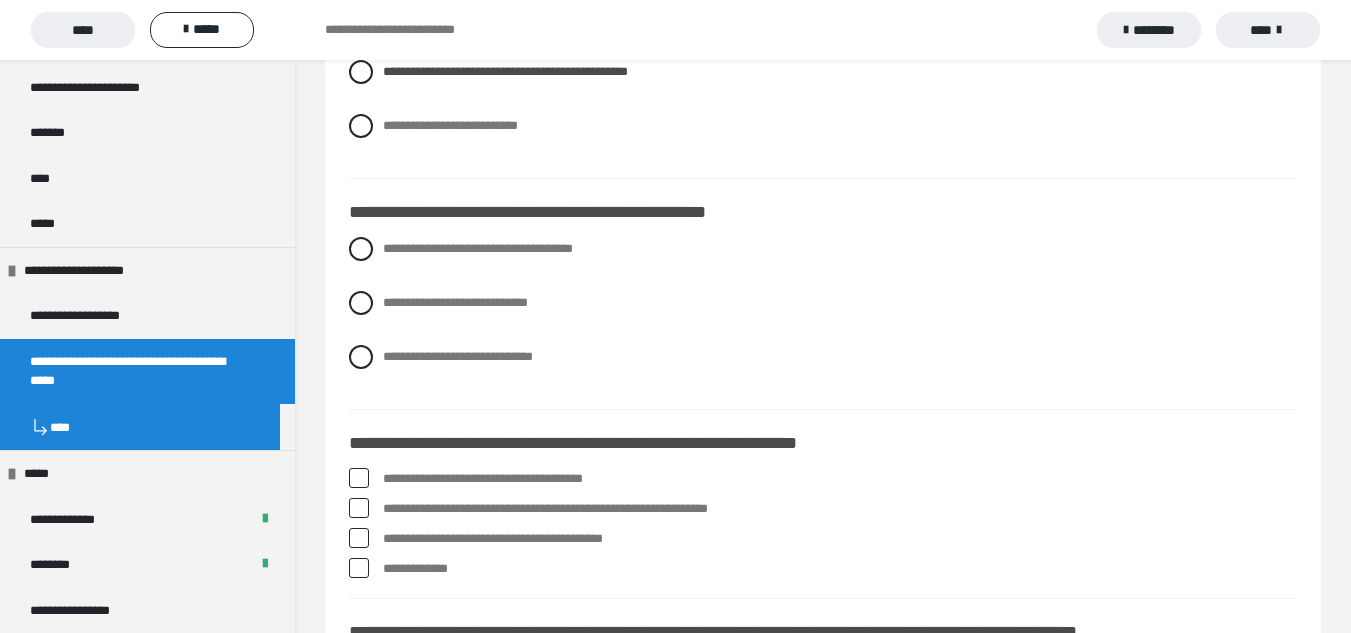 scroll, scrollTop: 3006, scrollLeft: 0, axis: vertical 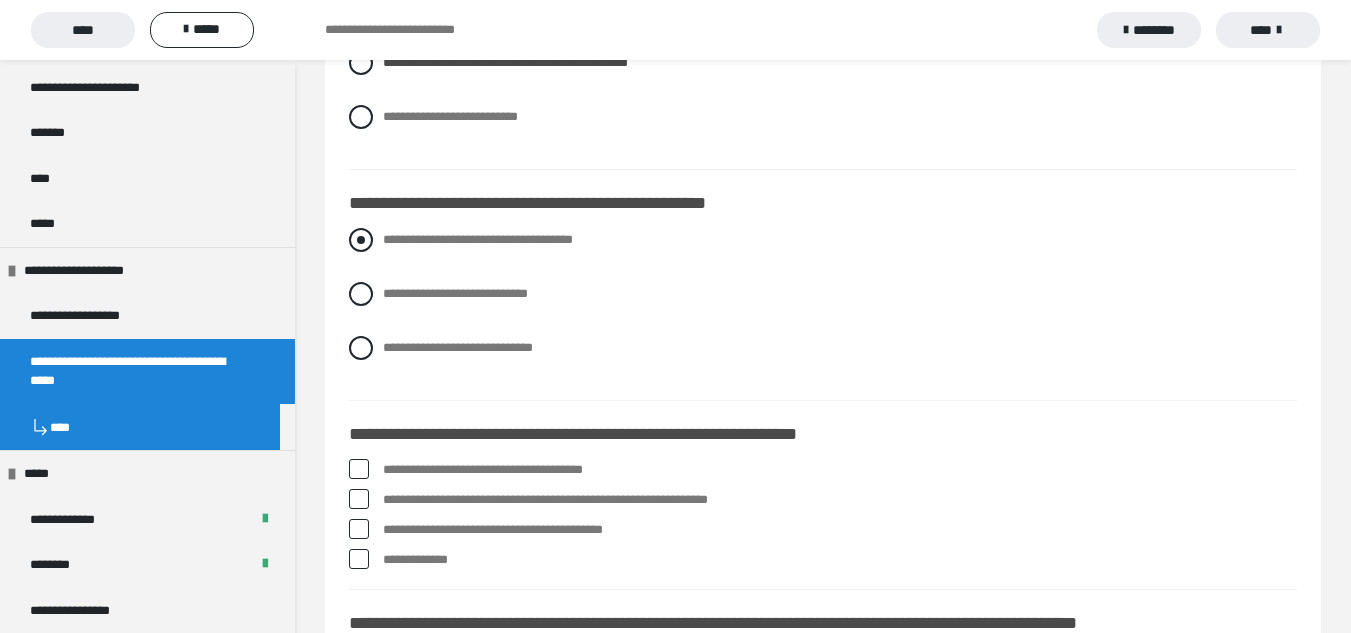 click at bounding box center (361, 240) 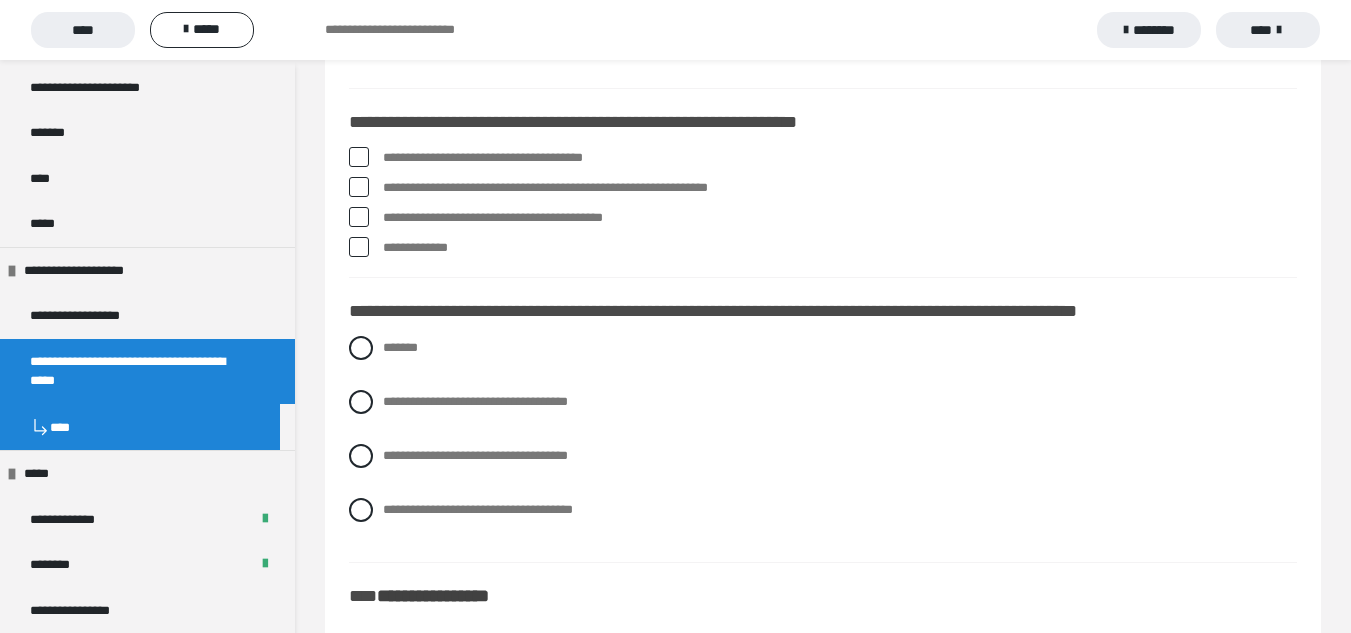 scroll, scrollTop: 3326, scrollLeft: 0, axis: vertical 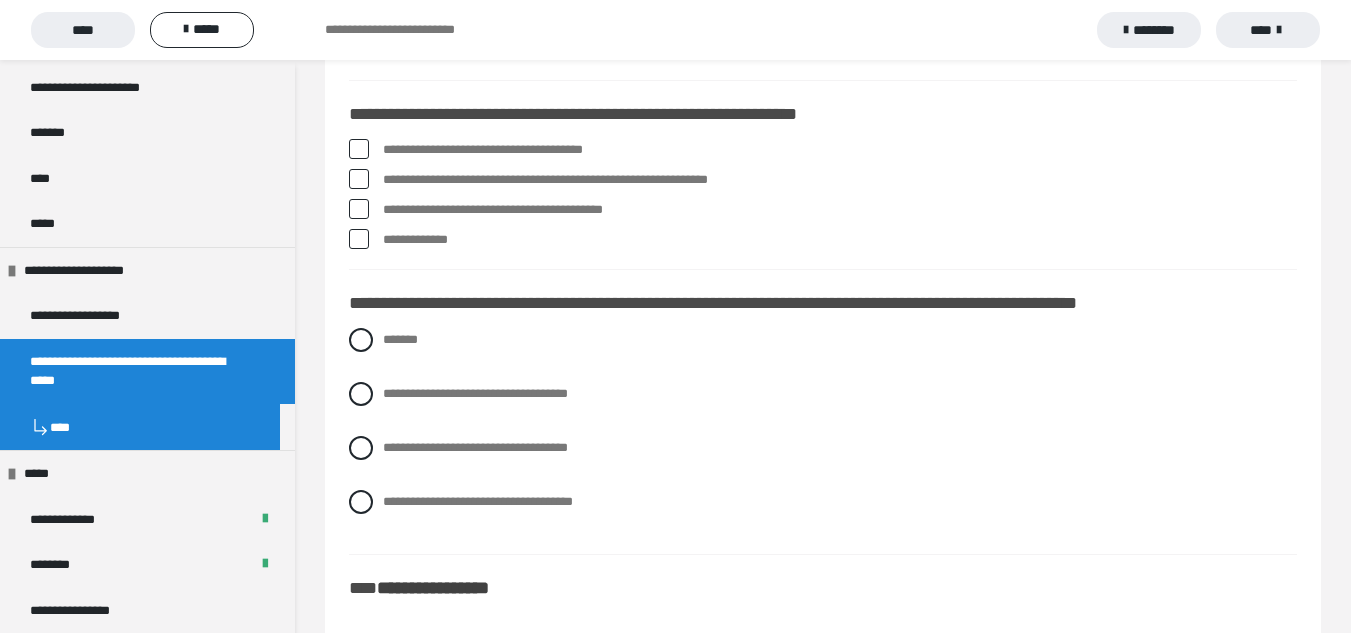 click at bounding box center [359, 149] 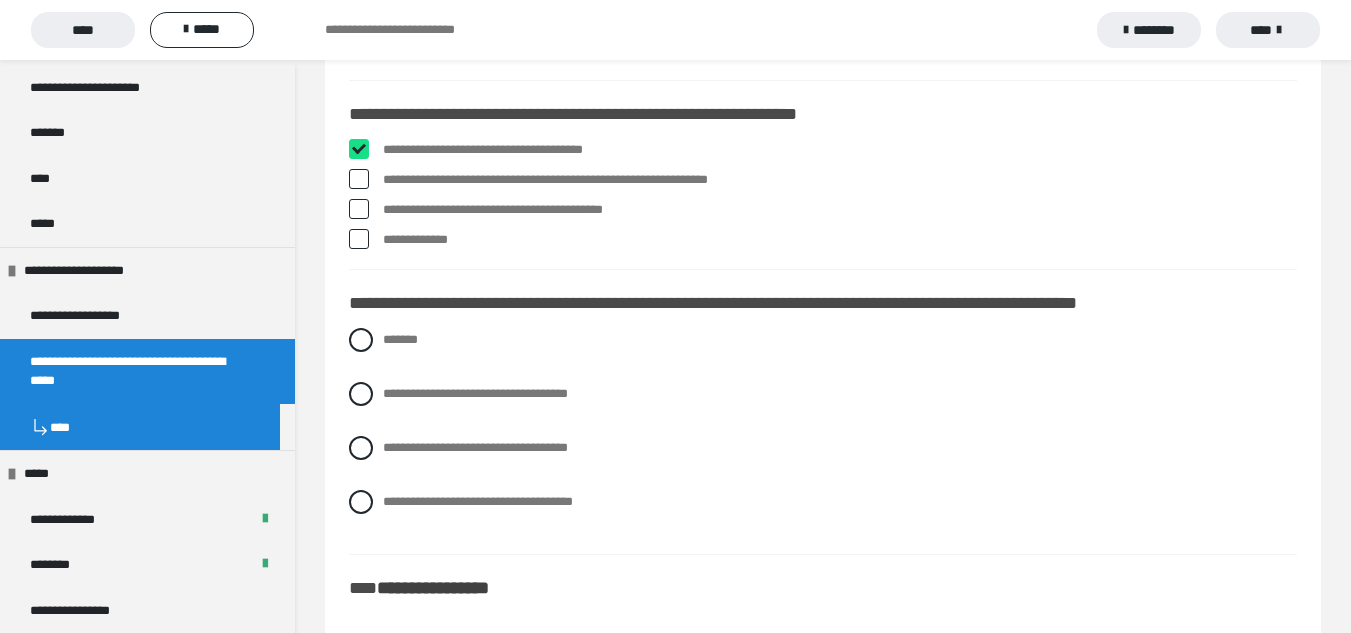 checkbox on "****" 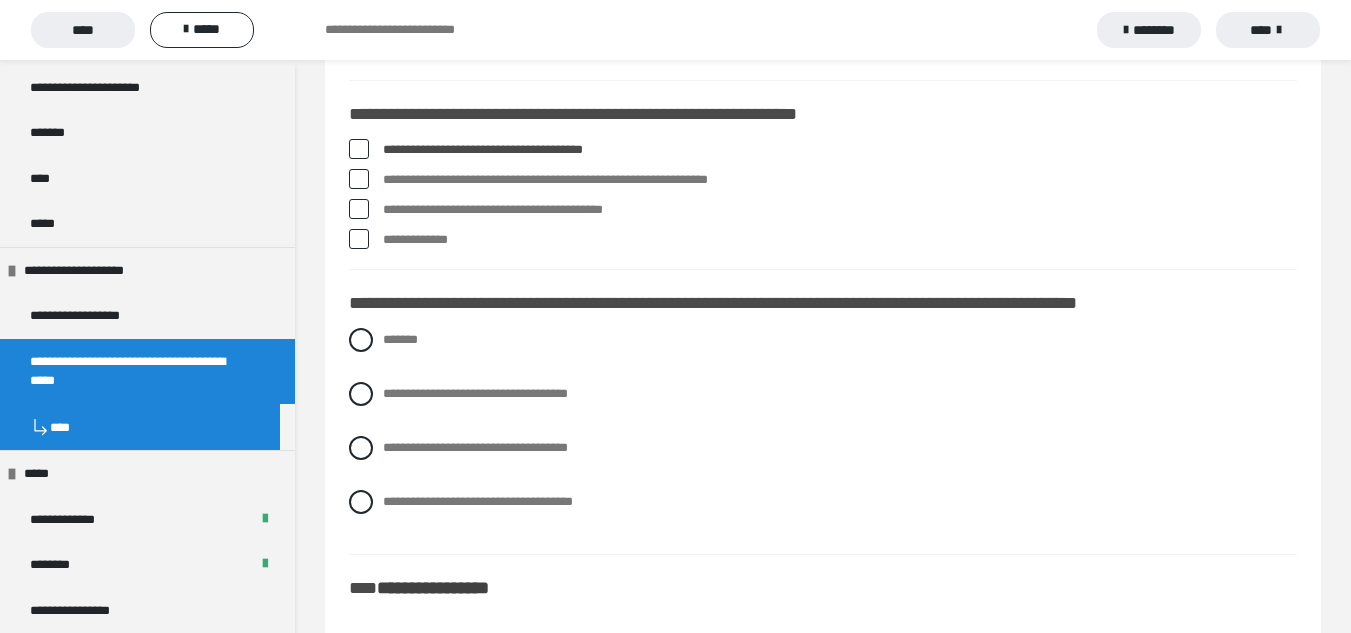 click at bounding box center (359, 209) 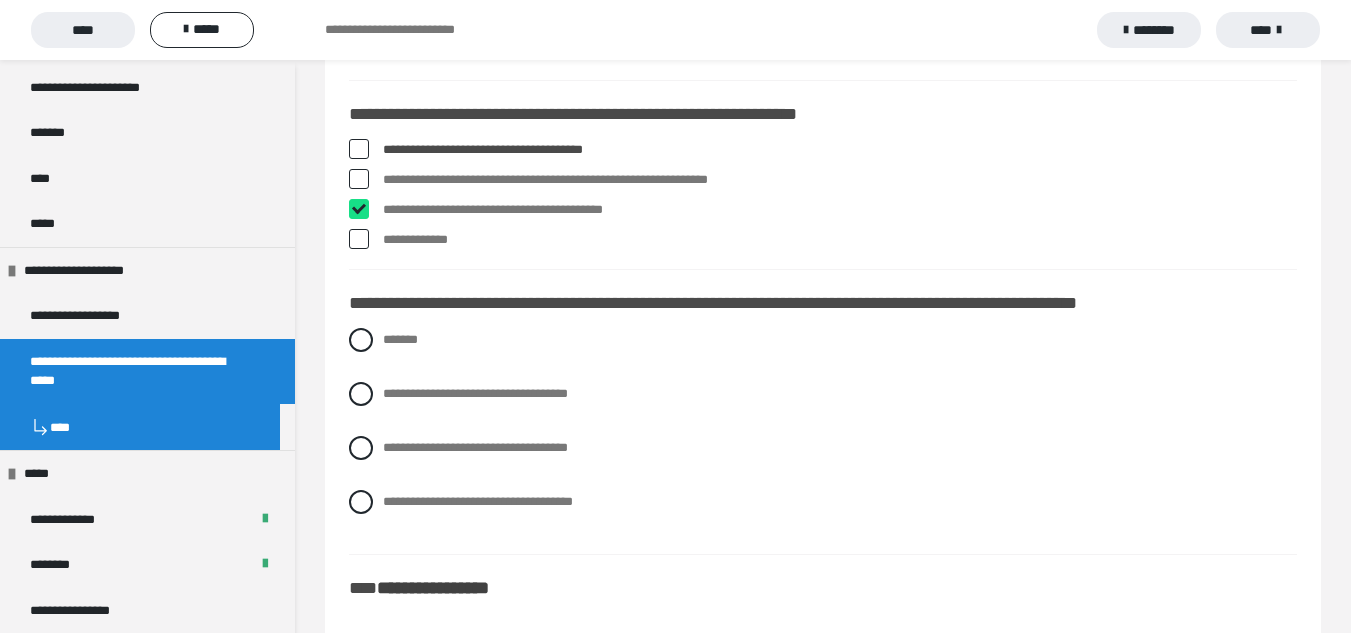 checkbox on "****" 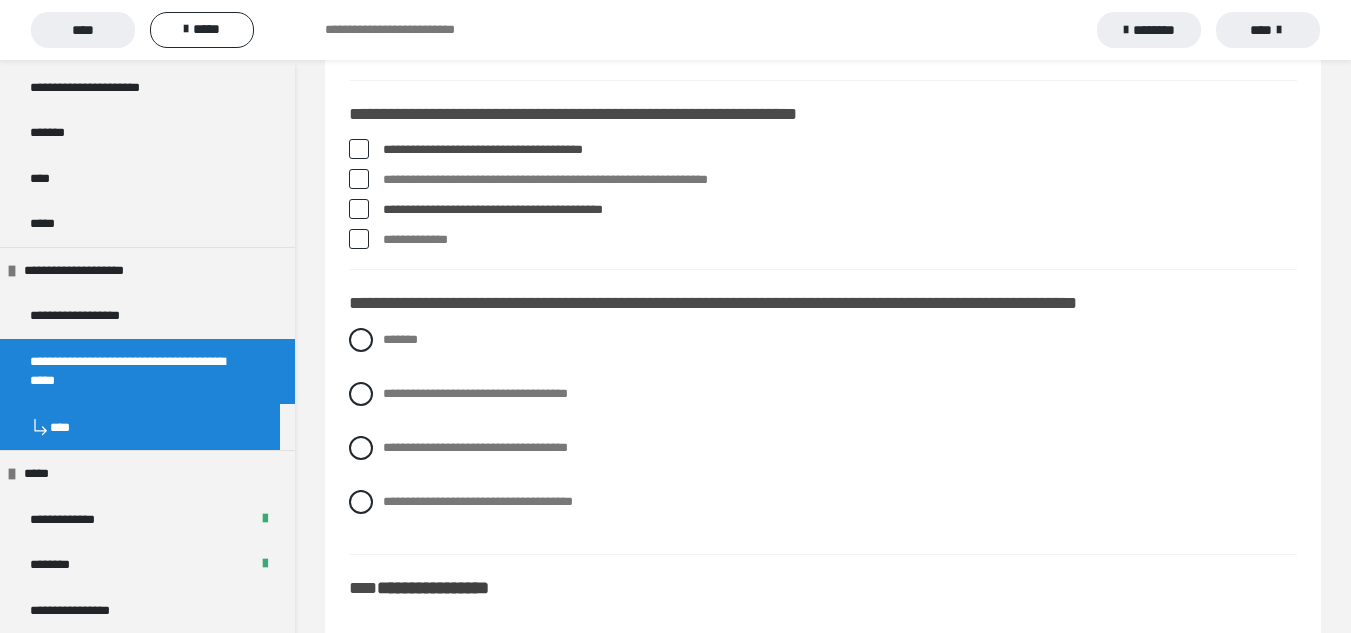 click on "**********" at bounding box center [823, 436] 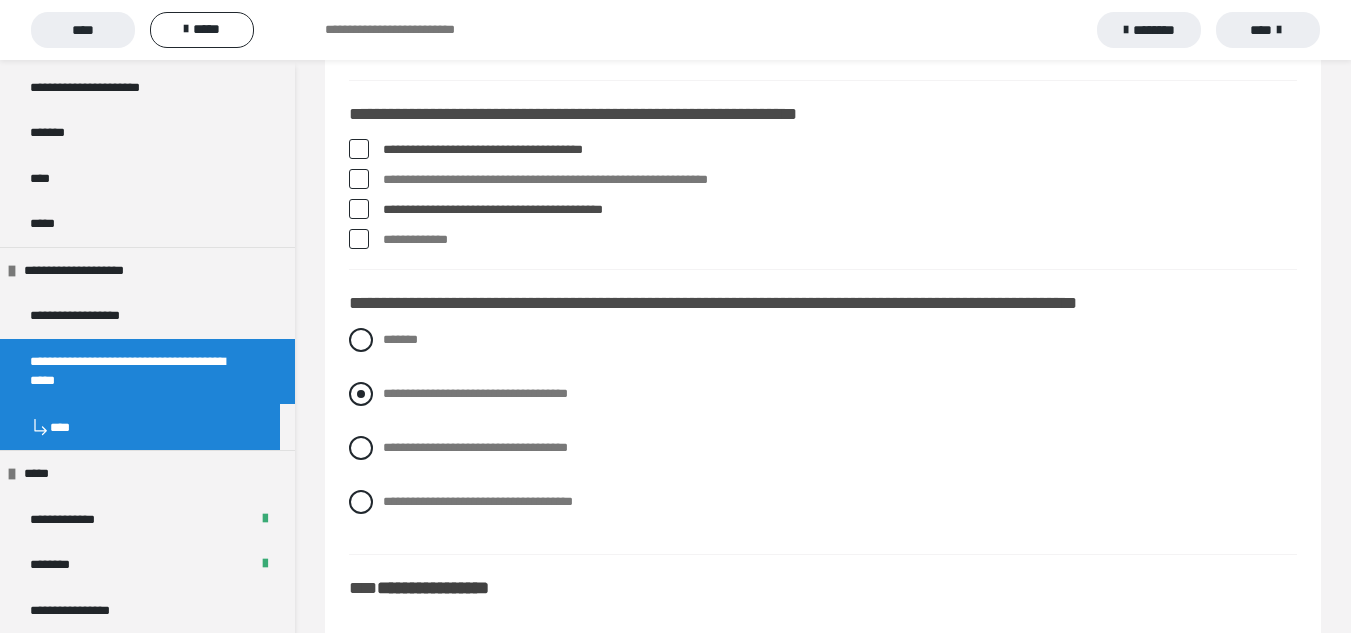 click at bounding box center (361, 394) 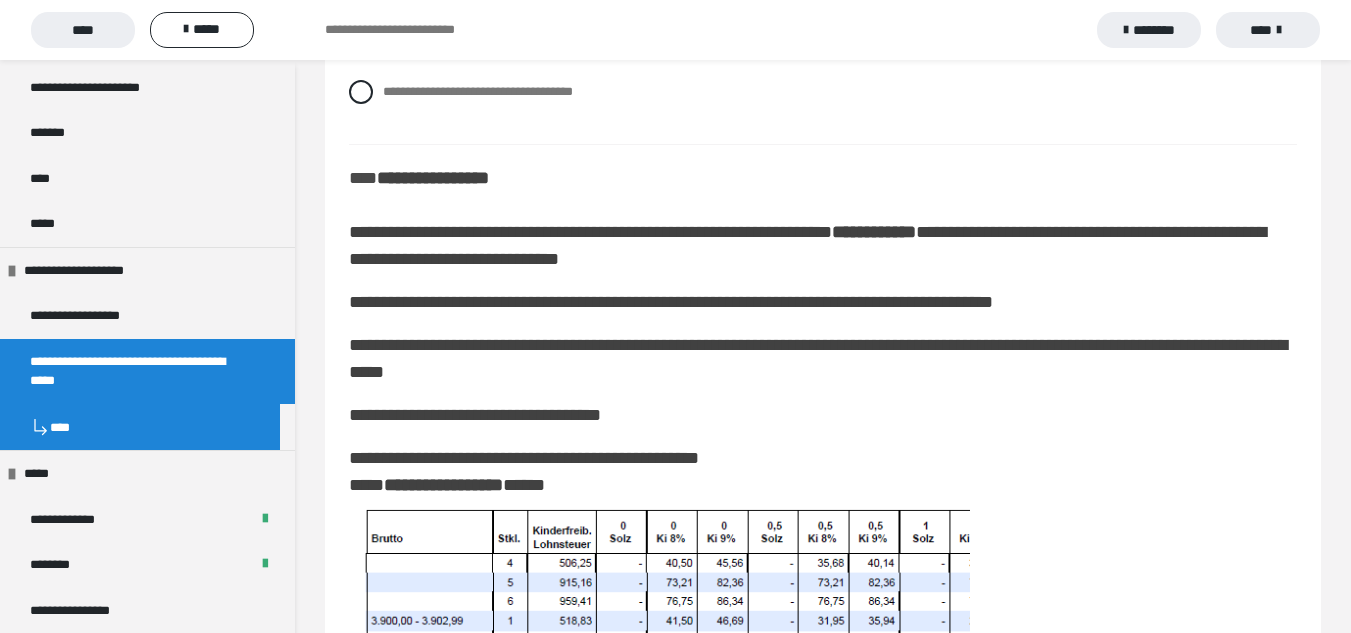 scroll, scrollTop: 3766, scrollLeft: 0, axis: vertical 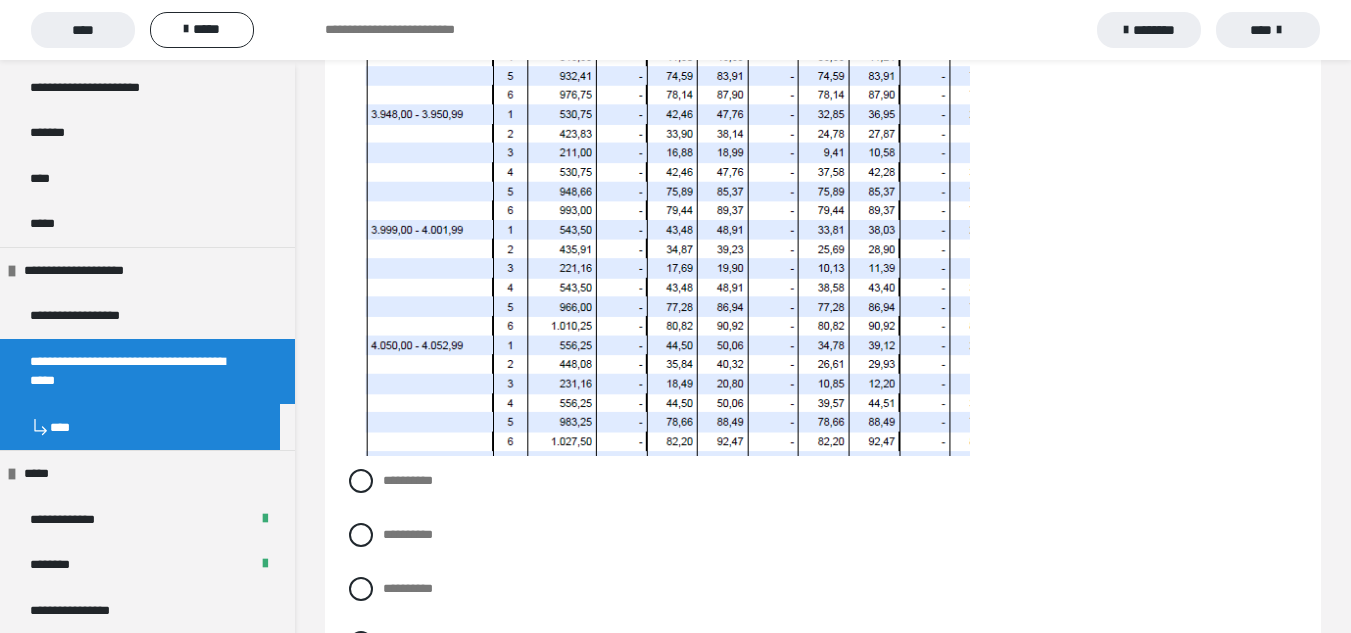 click on "*******" at bounding box center (389, -698) 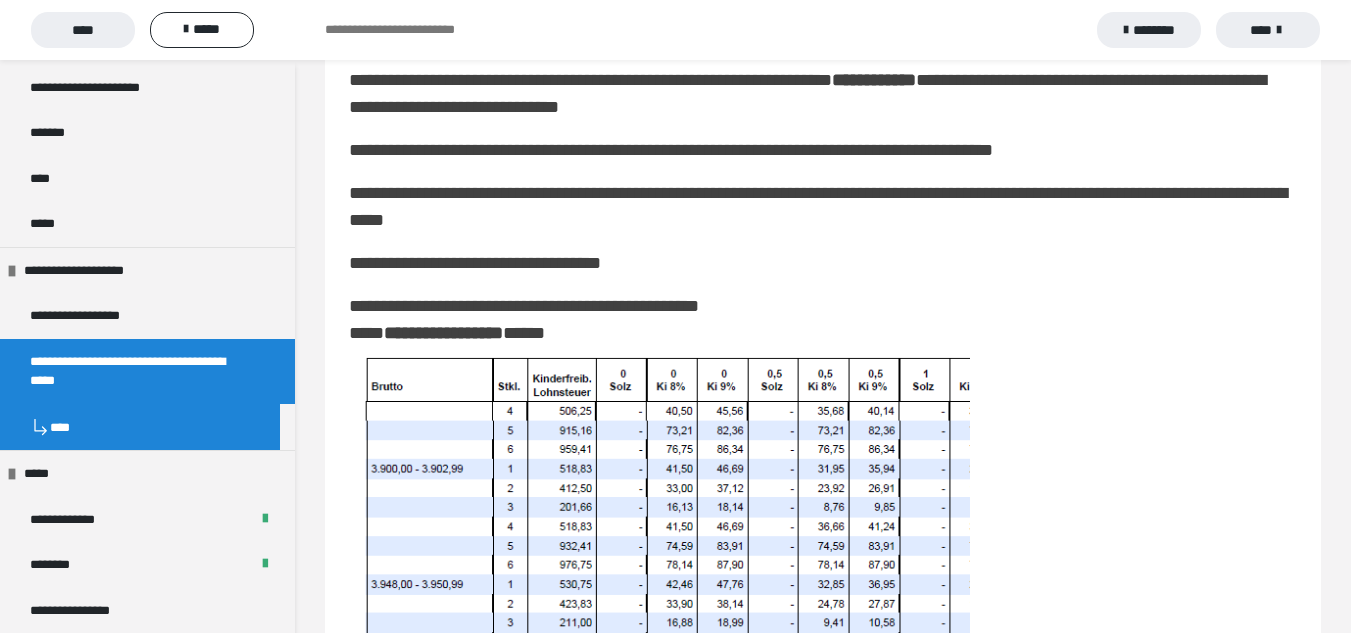 scroll, scrollTop: 3900, scrollLeft: 0, axis: vertical 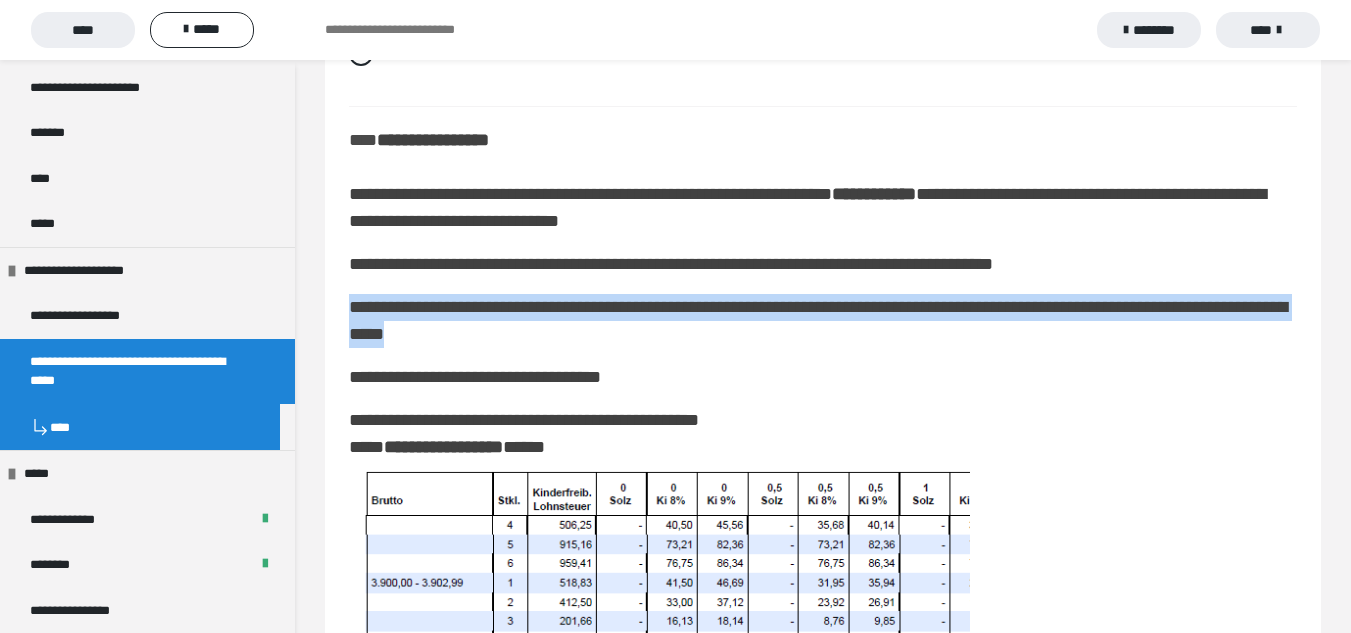 drag, startPoint x: 597, startPoint y: 336, endPoint x: 348, endPoint y: 302, distance: 251.31056 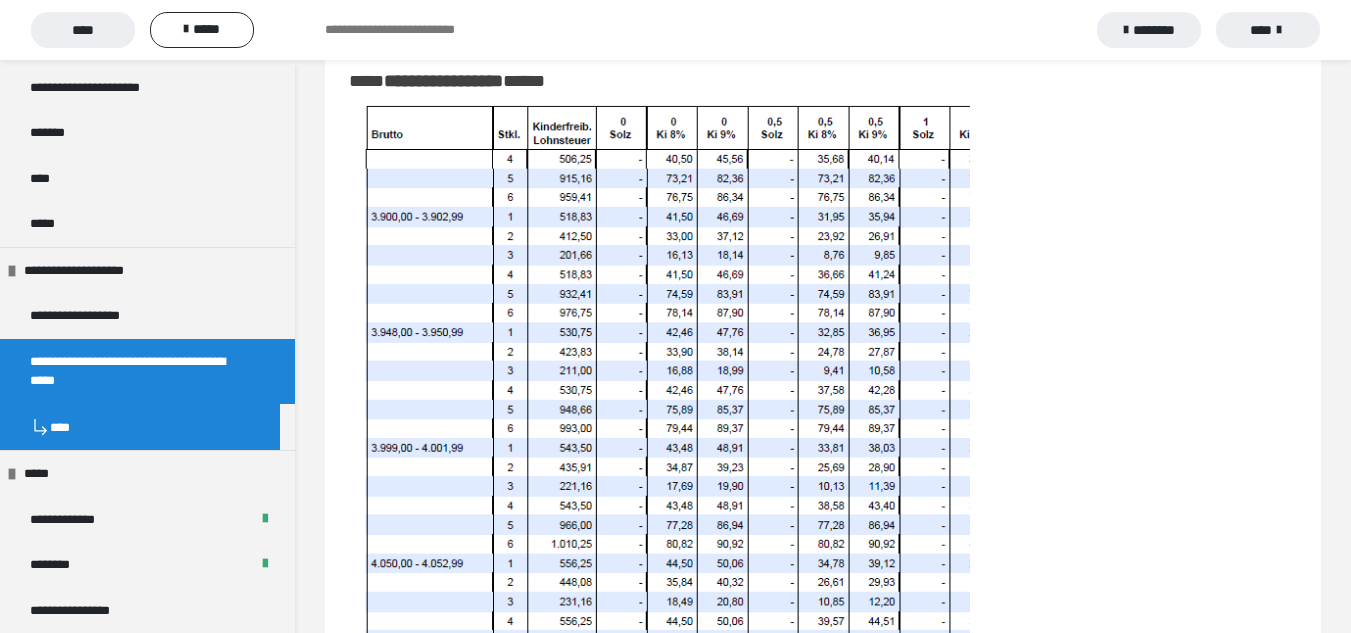 scroll, scrollTop: 4165, scrollLeft: 0, axis: vertical 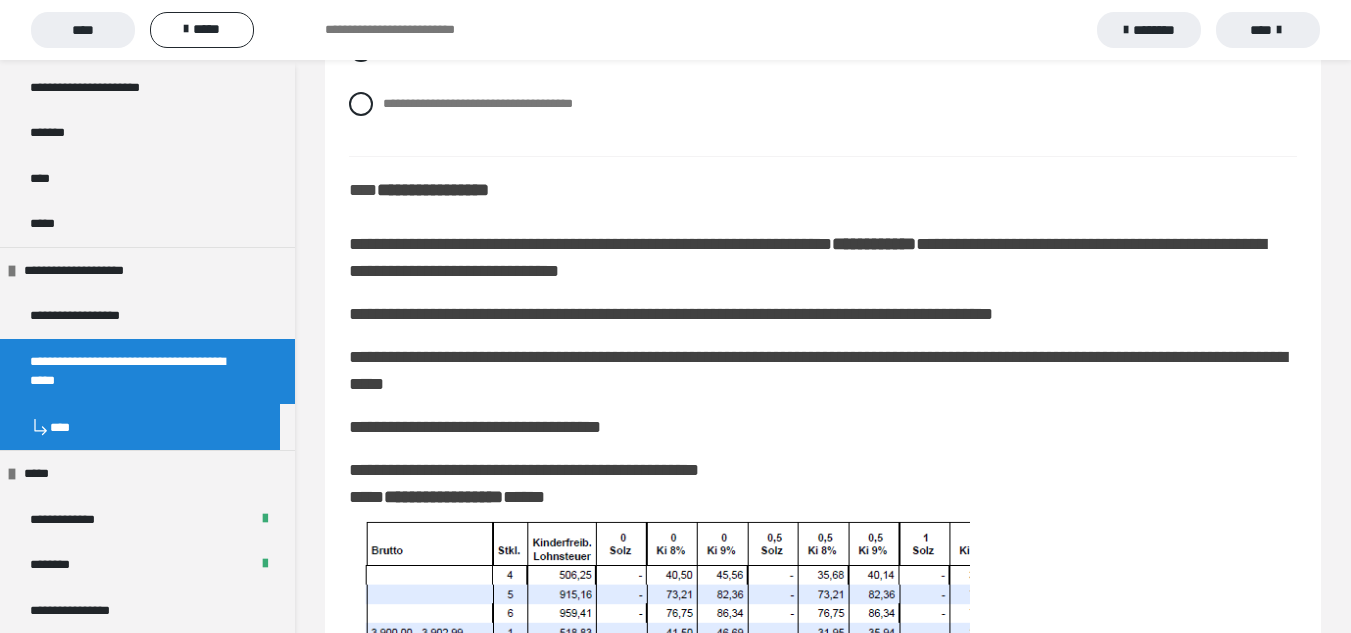 click on "**********" at bounding box center [823, 635] 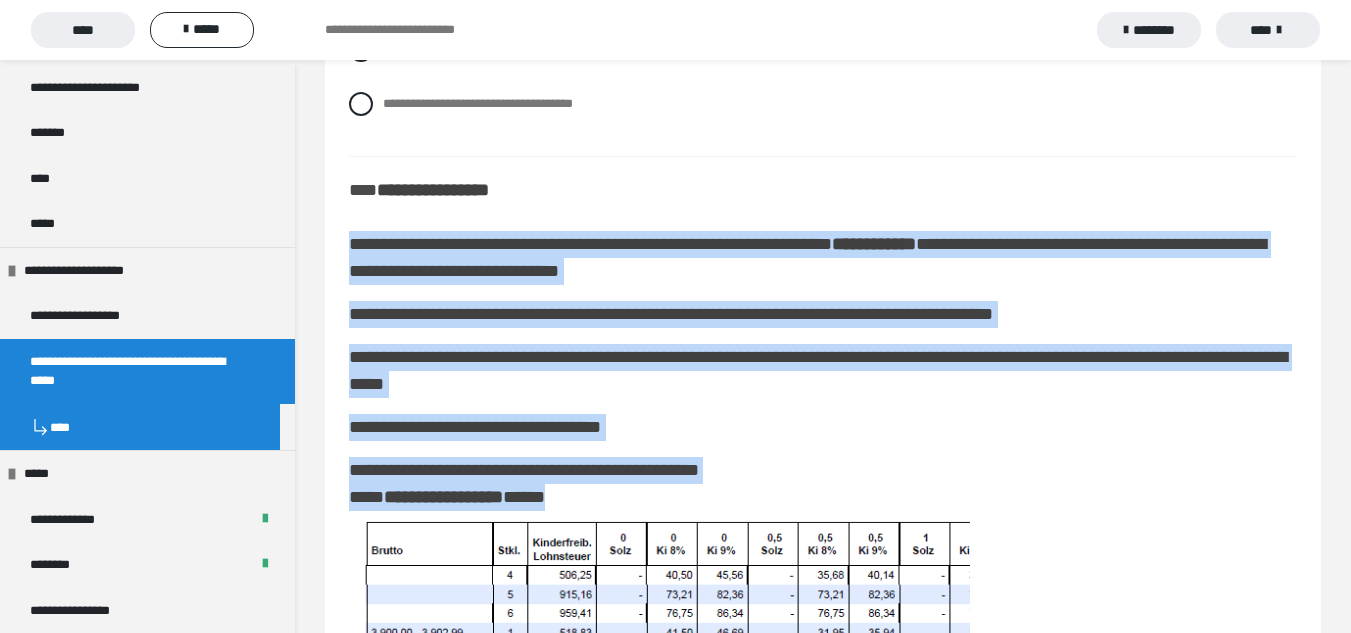 drag, startPoint x: 639, startPoint y: 502, endPoint x: 348, endPoint y: 254, distance: 382.34146 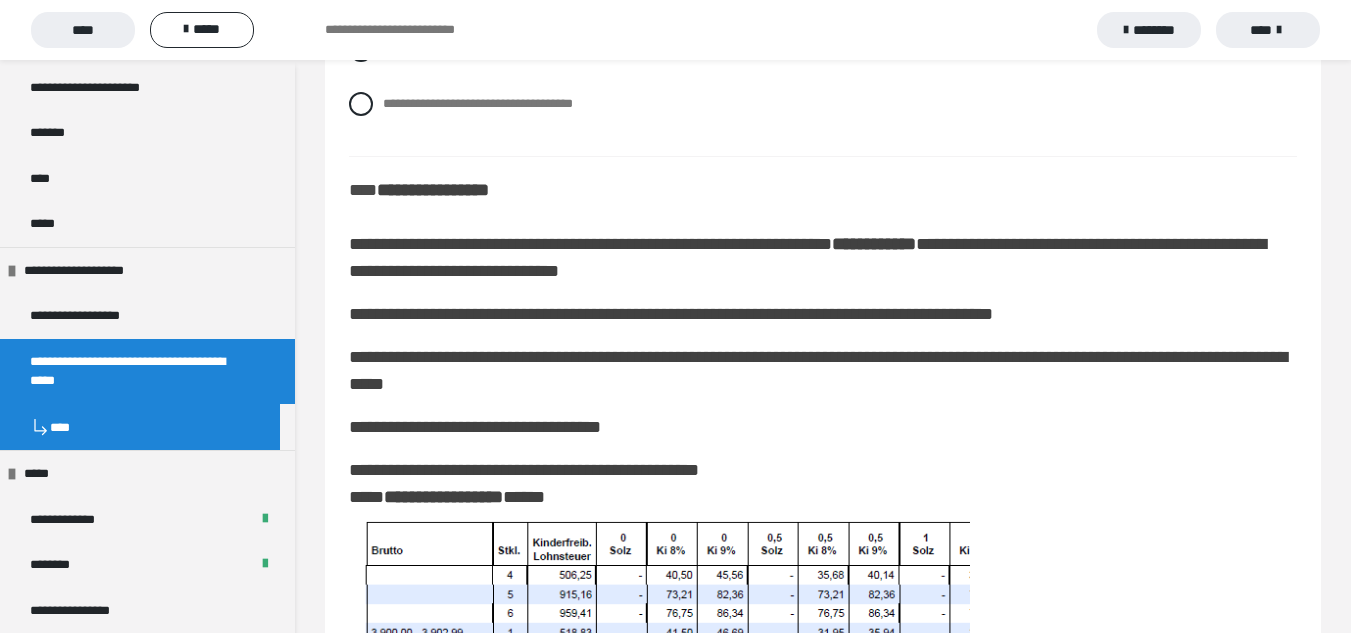 drag, startPoint x: 347, startPoint y: 254, endPoint x: 823, endPoint y: 419, distance: 503.78665 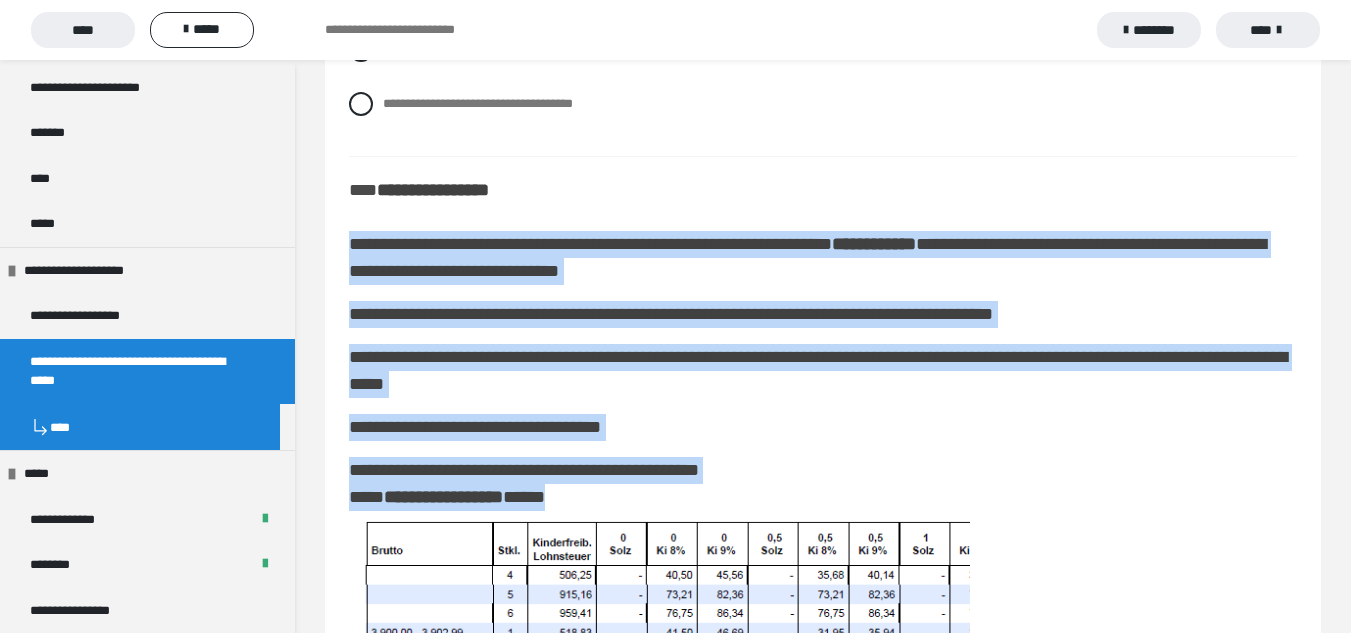 drag, startPoint x: 621, startPoint y: 496, endPoint x: 351, endPoint y: 243, distance: 370.01218 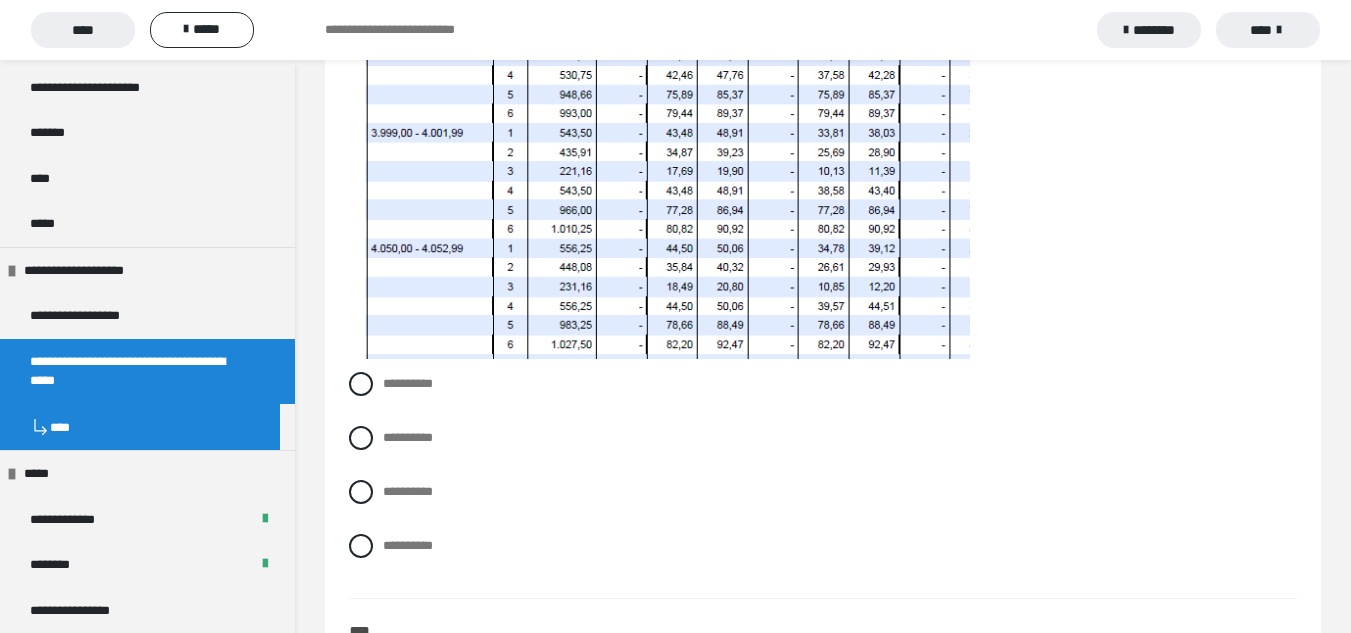 scroll, scrollTop: 4519, scrollLeft: 0, axis: vertical 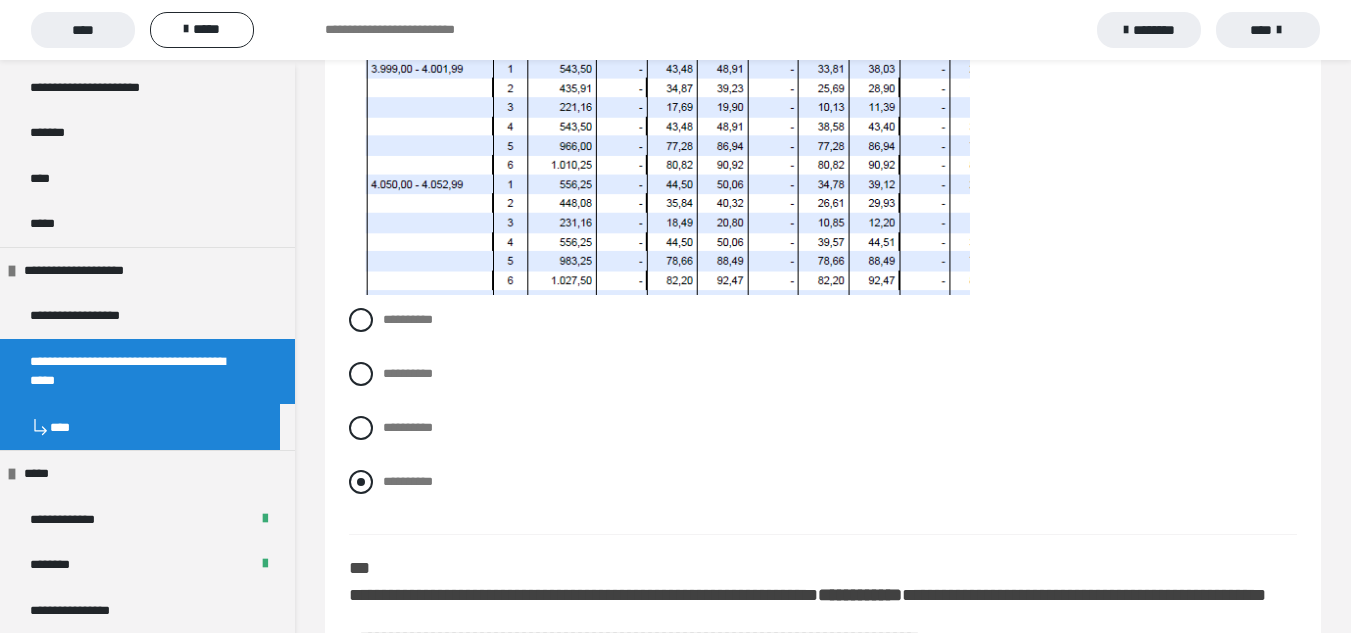 click at bounding box center [361, 482] 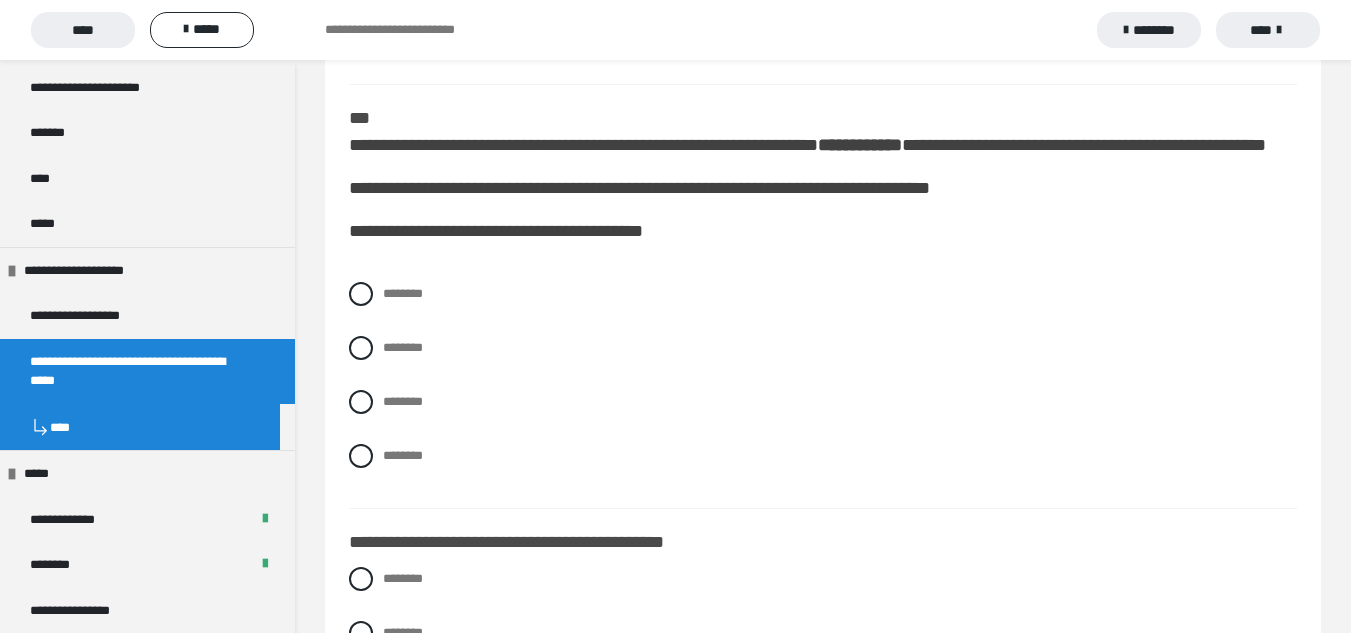scroll, scrollTop: 4999, scrollLeft: 0, axis: vertical 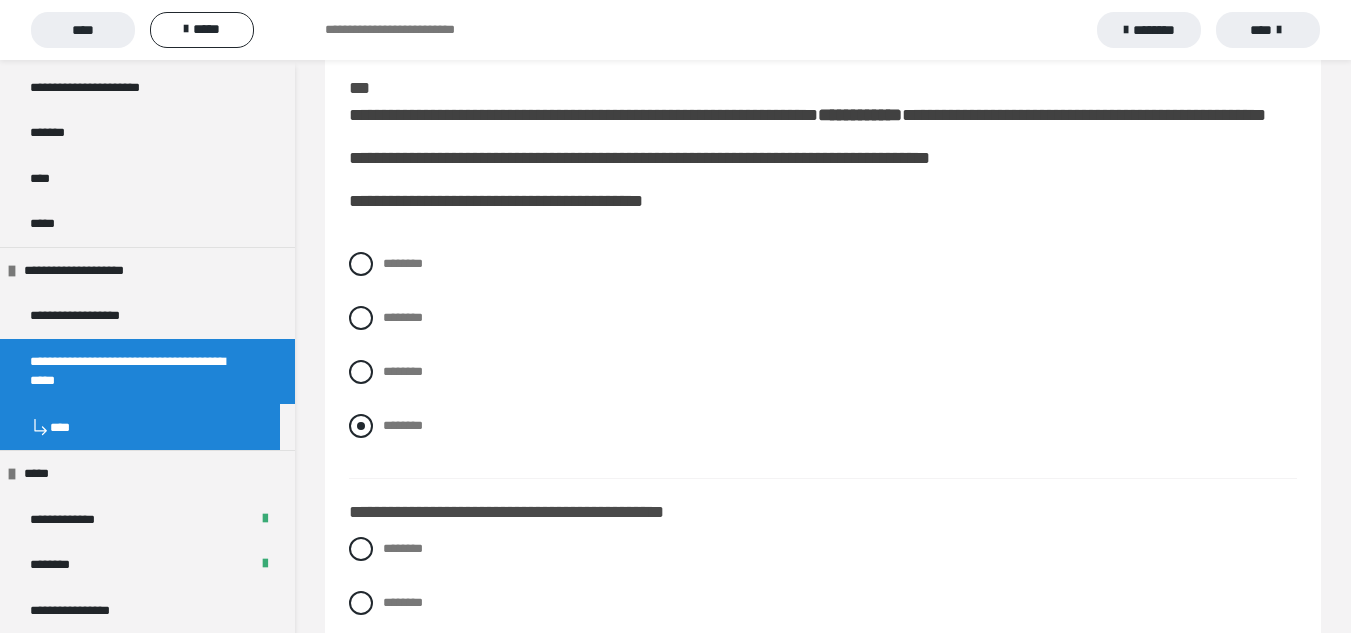click at bounding box center (361, 426) 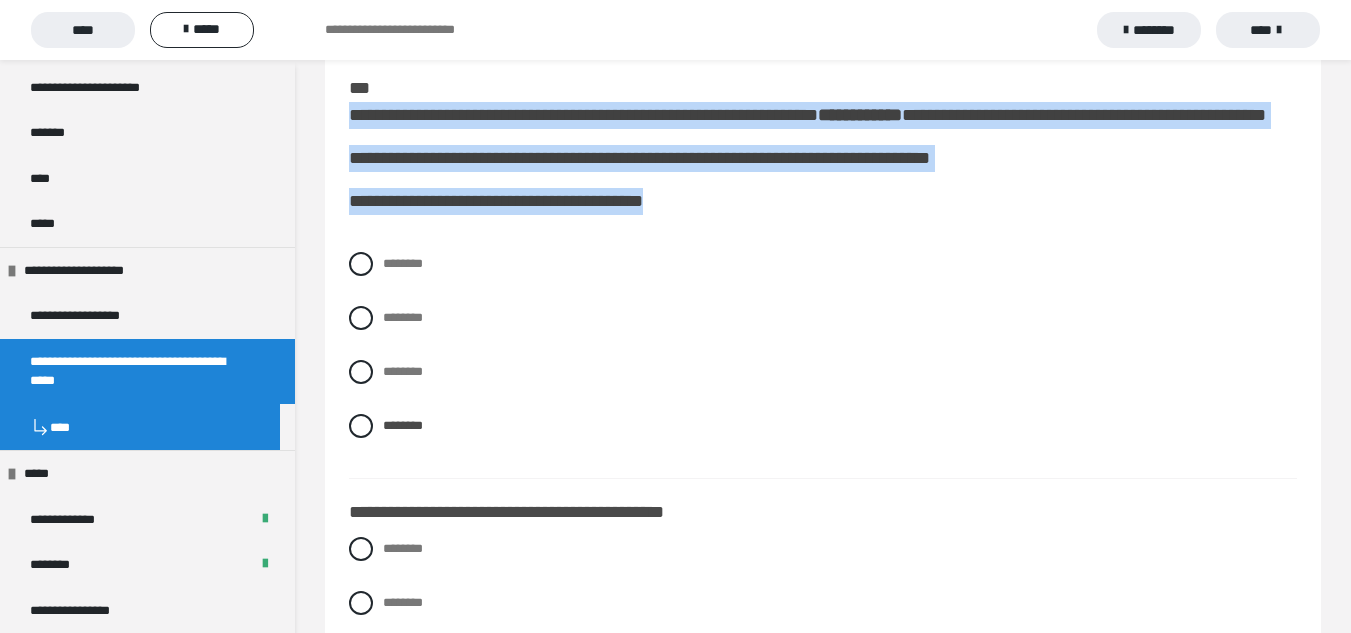 drag, startPoint x: 719, startPoint y: 238, endPoint x: 343, endPoint y: 126, distance: 392.3264 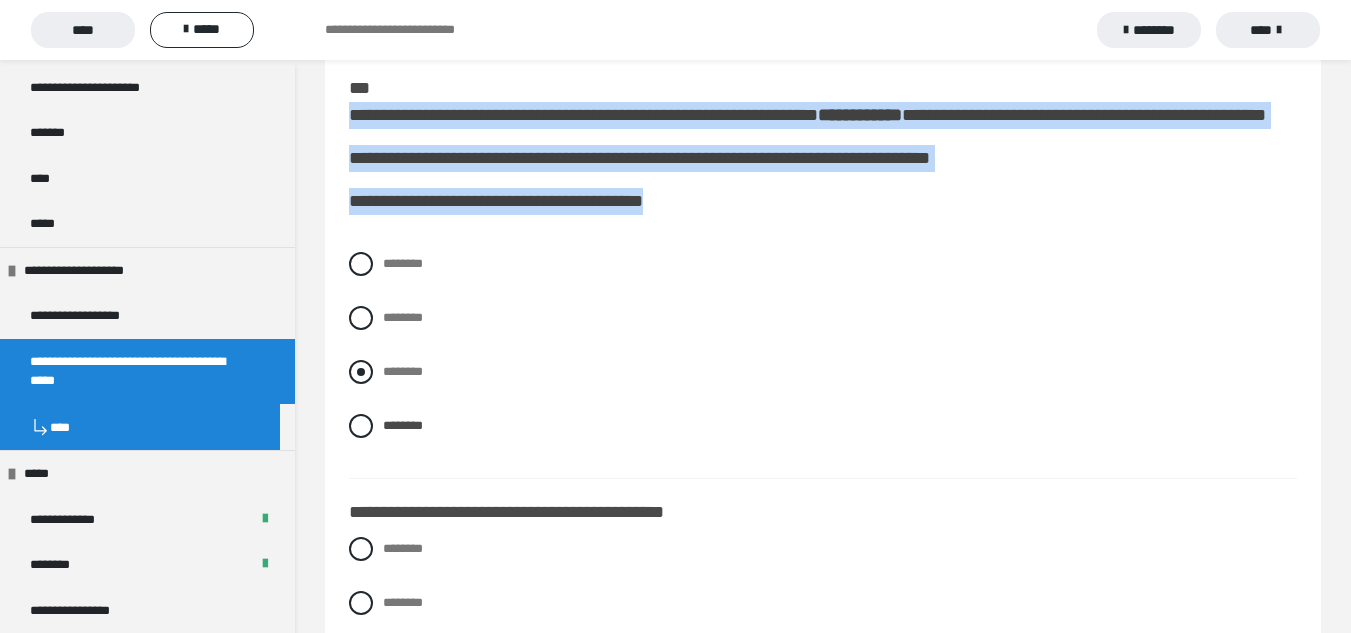 click at bounding box center [361, 372] 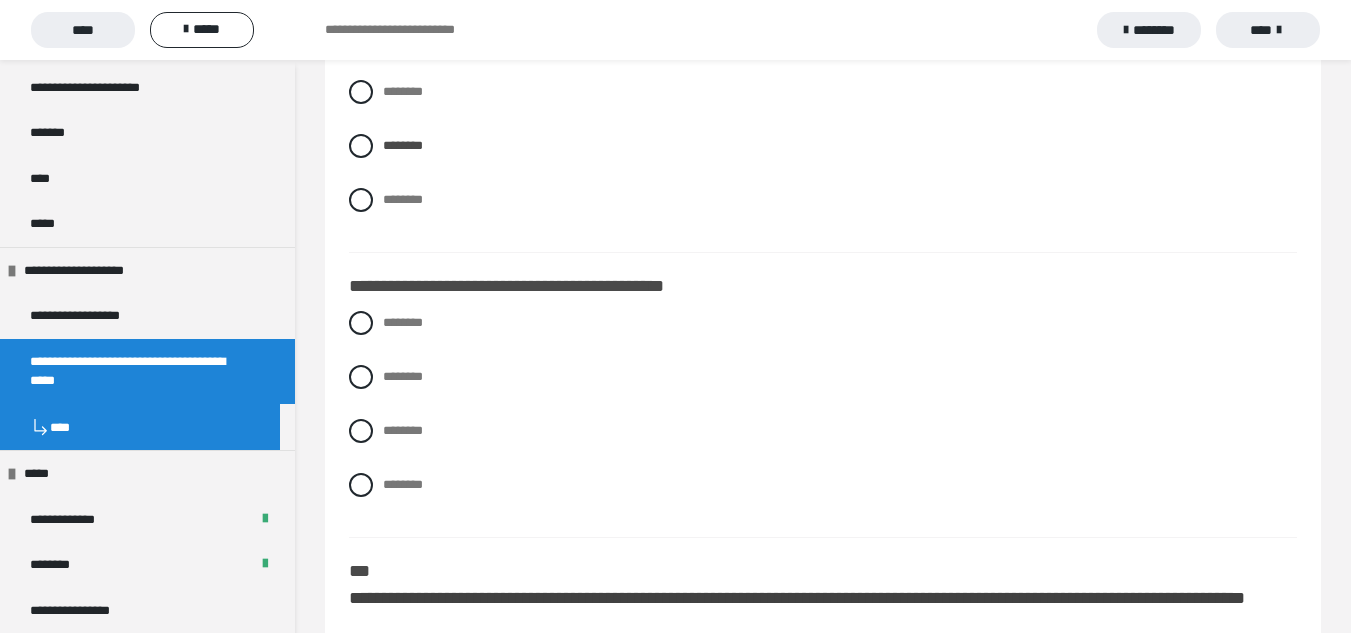 scroll, scrollTop: 5412, scrollLeft: 0, axis: vertical 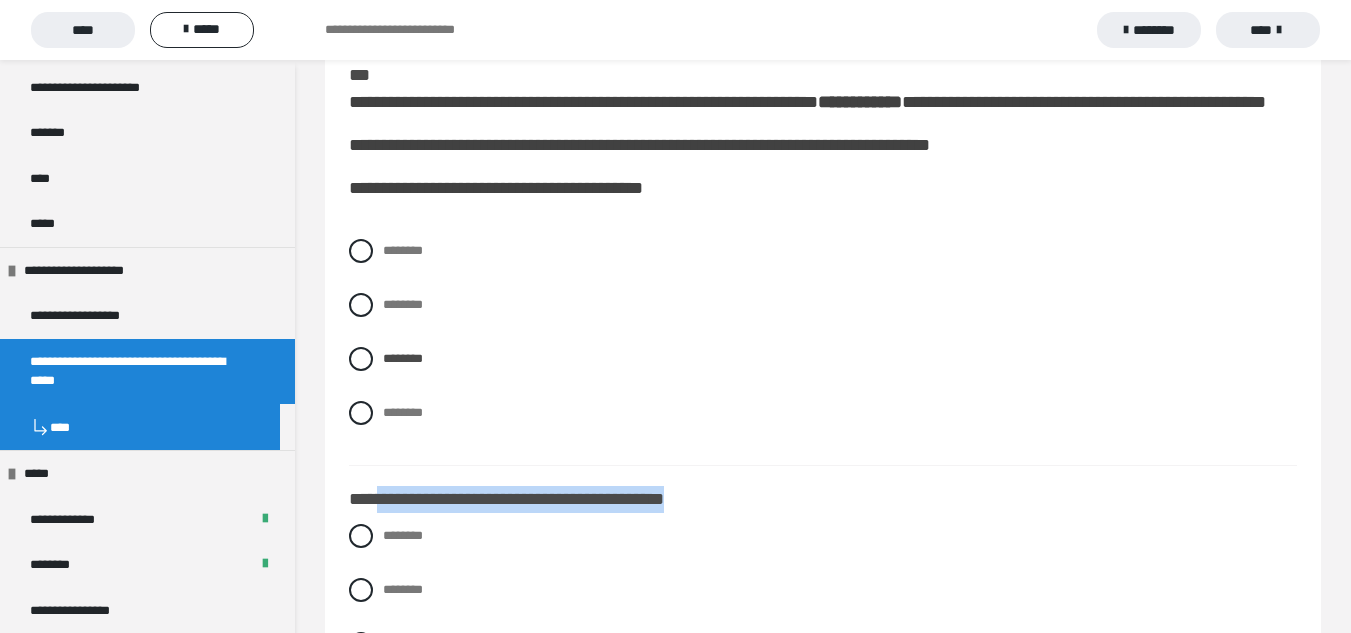 drag, startPoint x: 746, startPoint y: 526, endPoint x: 381, endPoint y: 520, distance: 365.04932 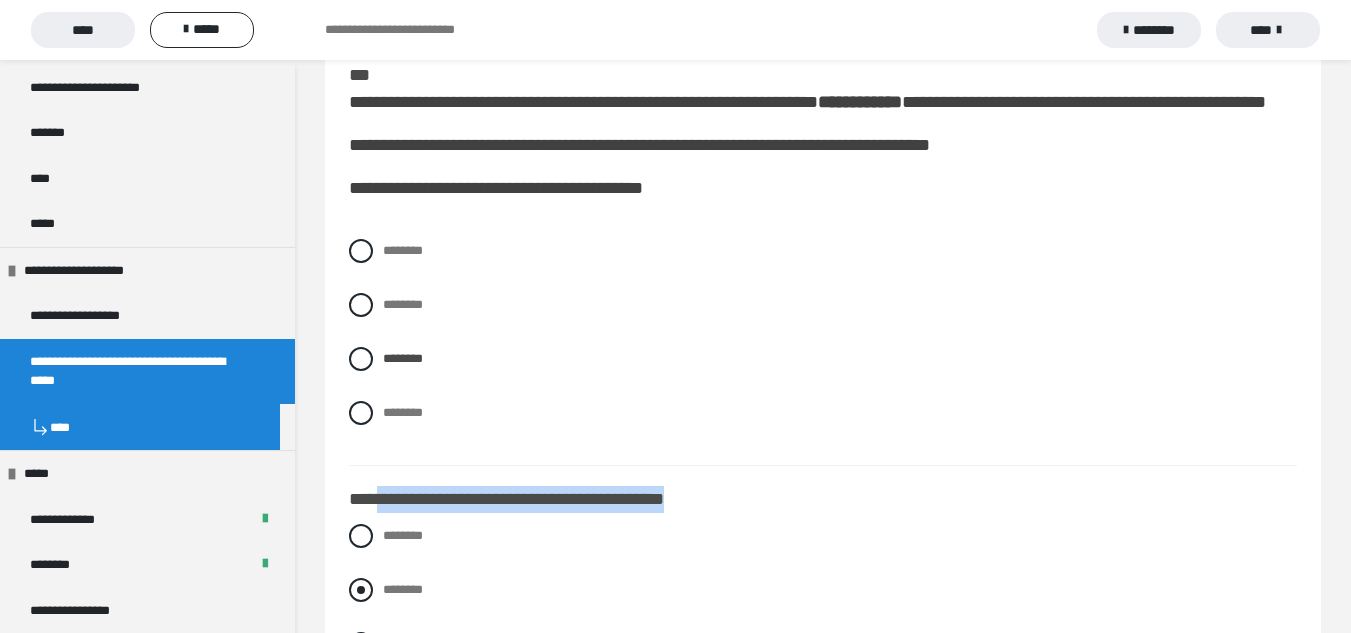 click at bounding box center (361, 590) 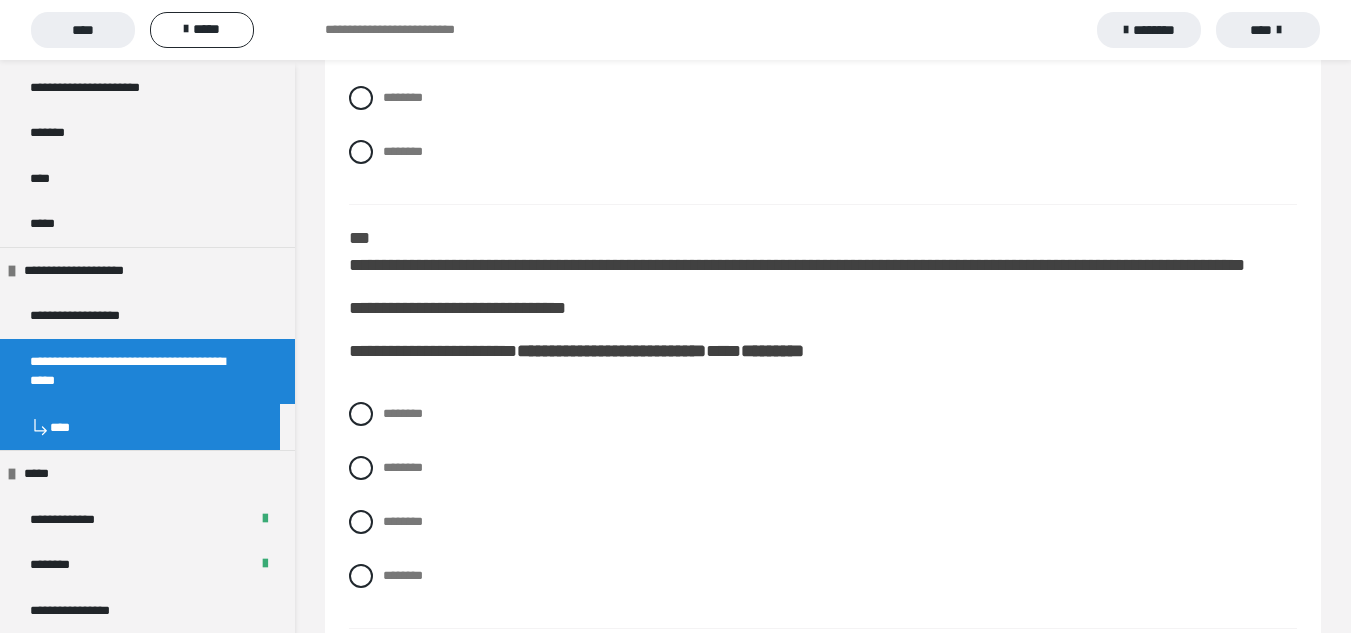 scroll, scrollTop: 5598, scrollLeft: 0, axis: vertical 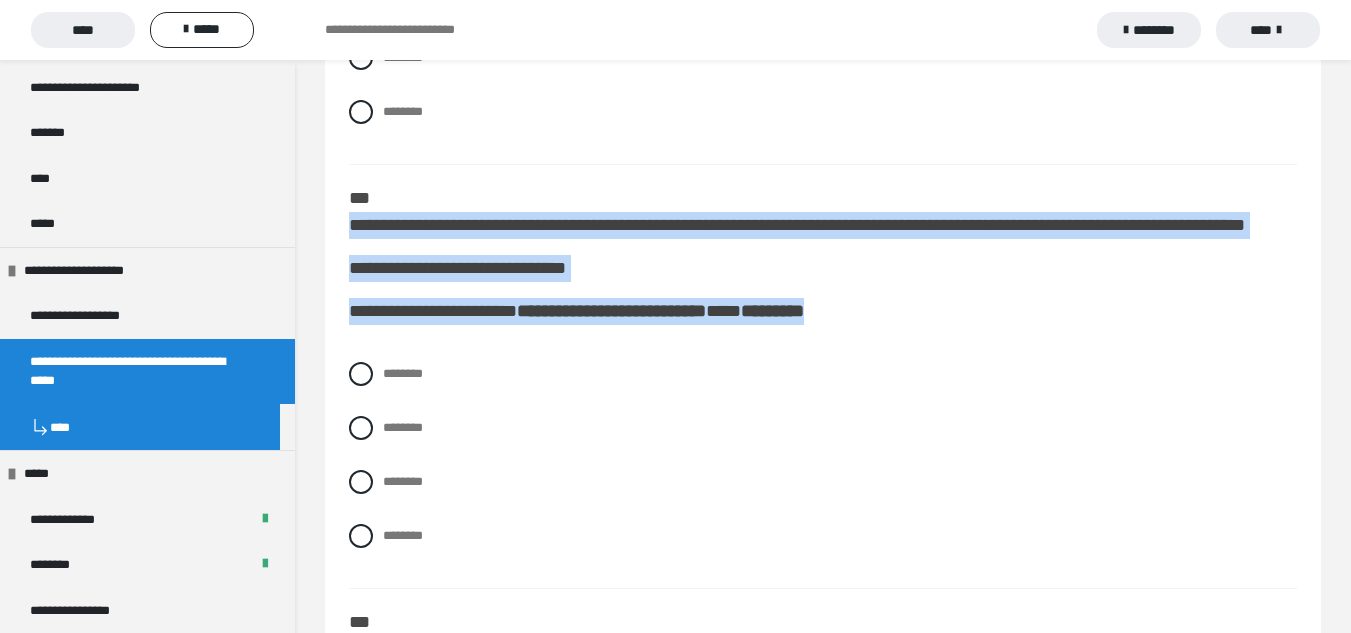 drag, startPoint x: 908, startPoint y: 360, endPoint x: 346, endPoint y: 250, distance: 572.66394 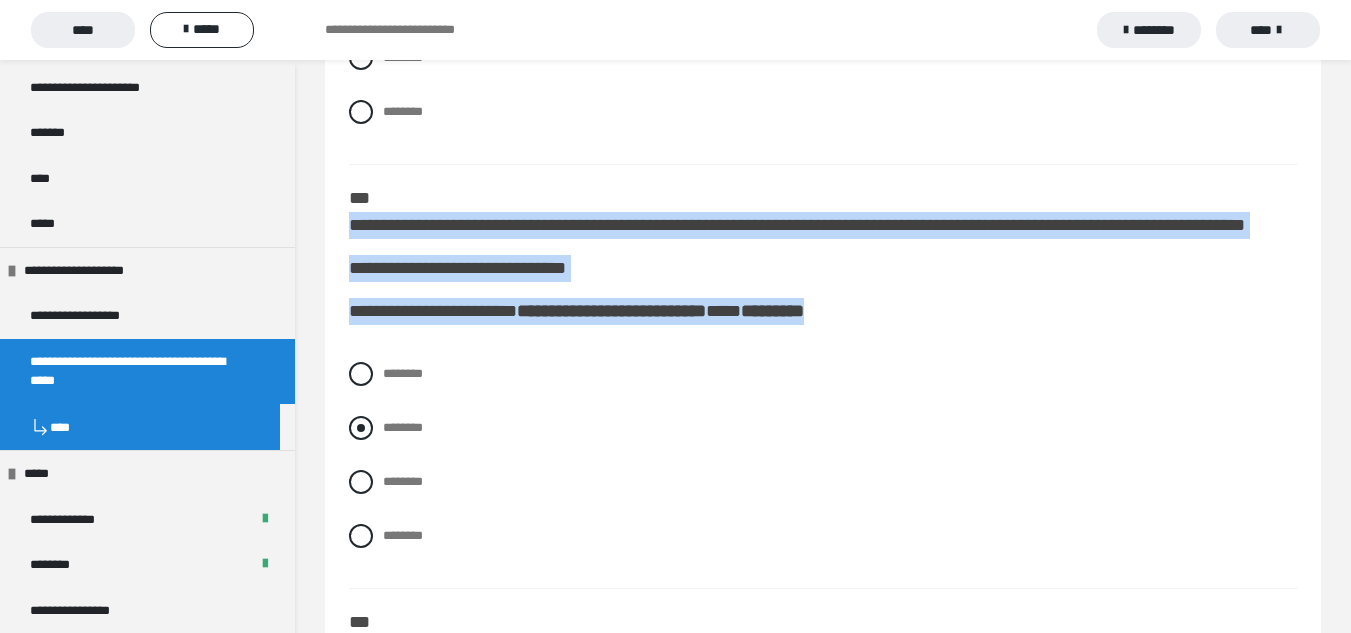 click at bounding box center (361, 428) 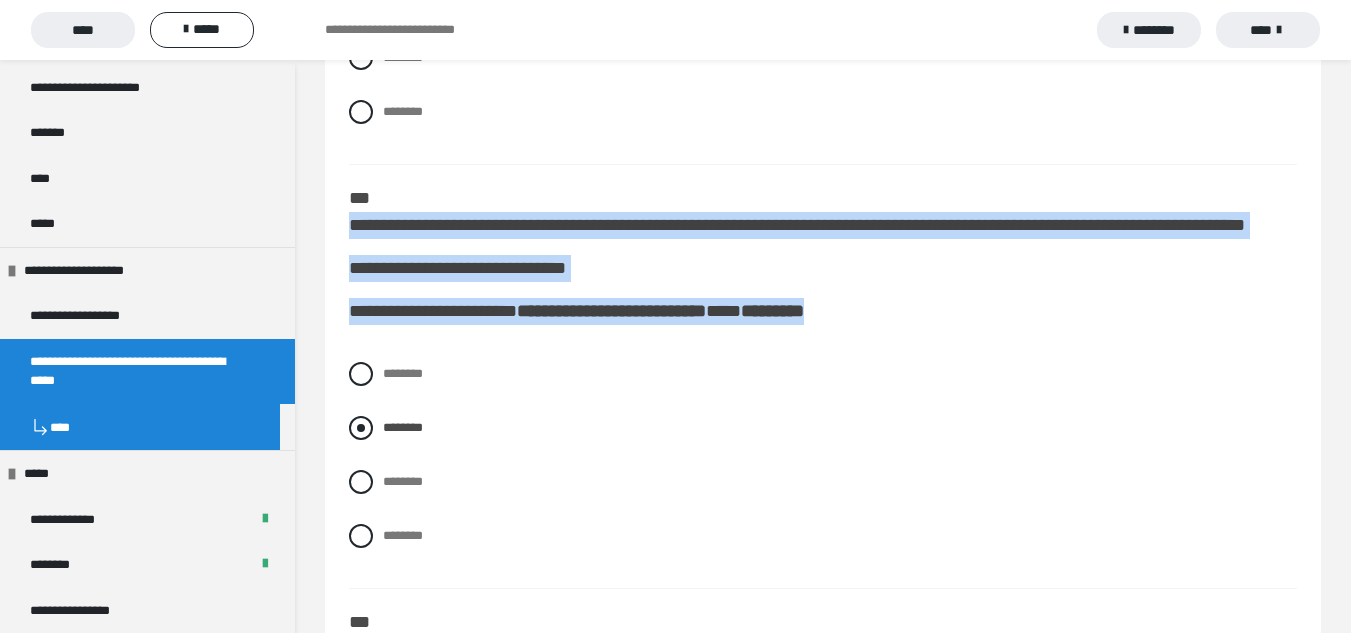 click at bounding box center (361, 428) 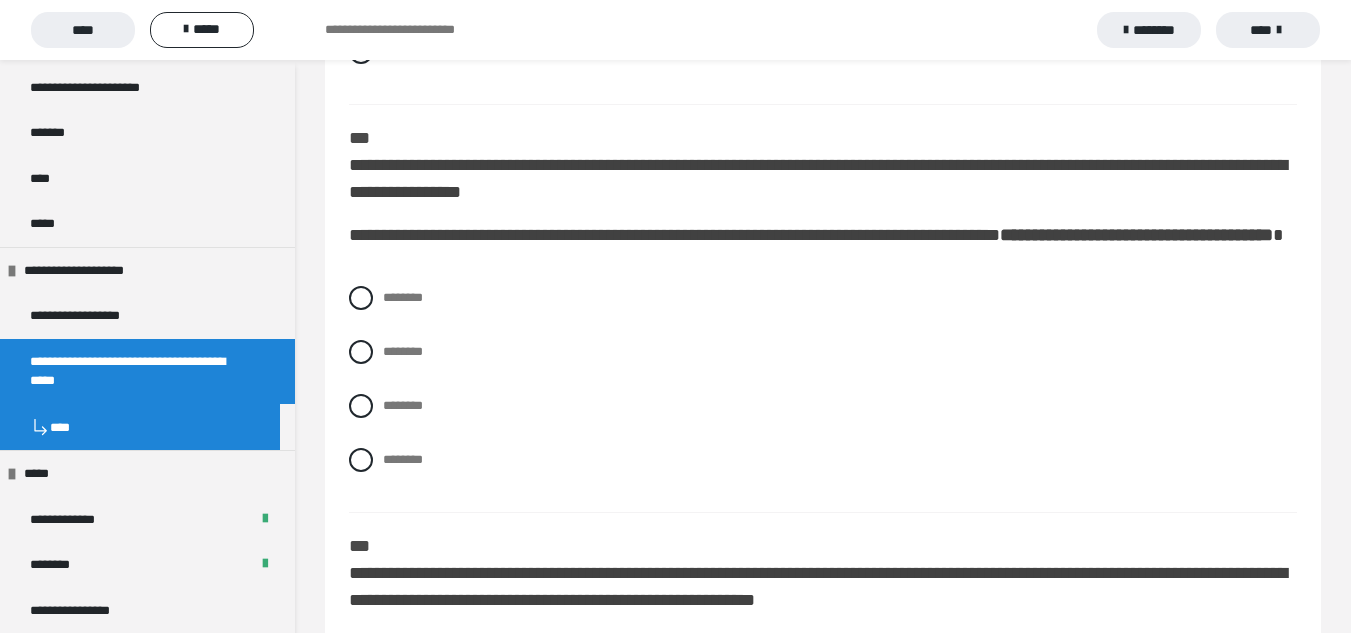 scroll, scrollTop: 6091, scrollLeft: 0, axis: vertical 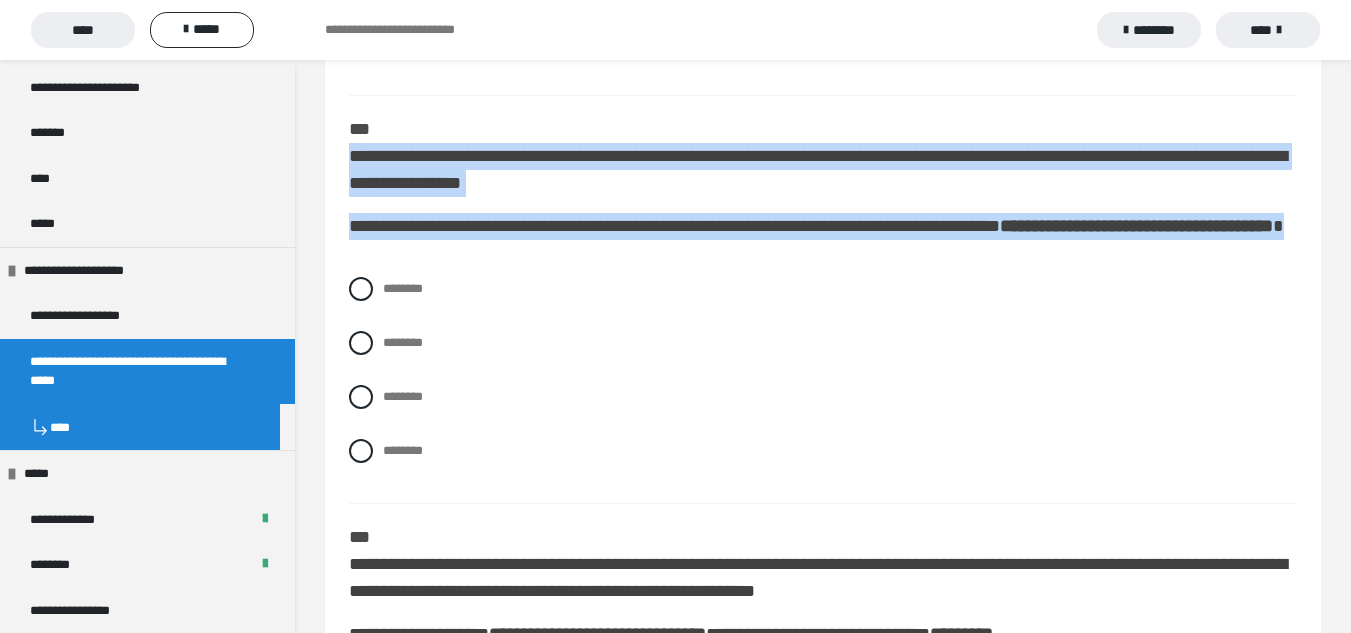 drag, startPoint x: 765, startPoint y: 285, endPoint x: 345, endPoint y: 195, distance: 429.53464 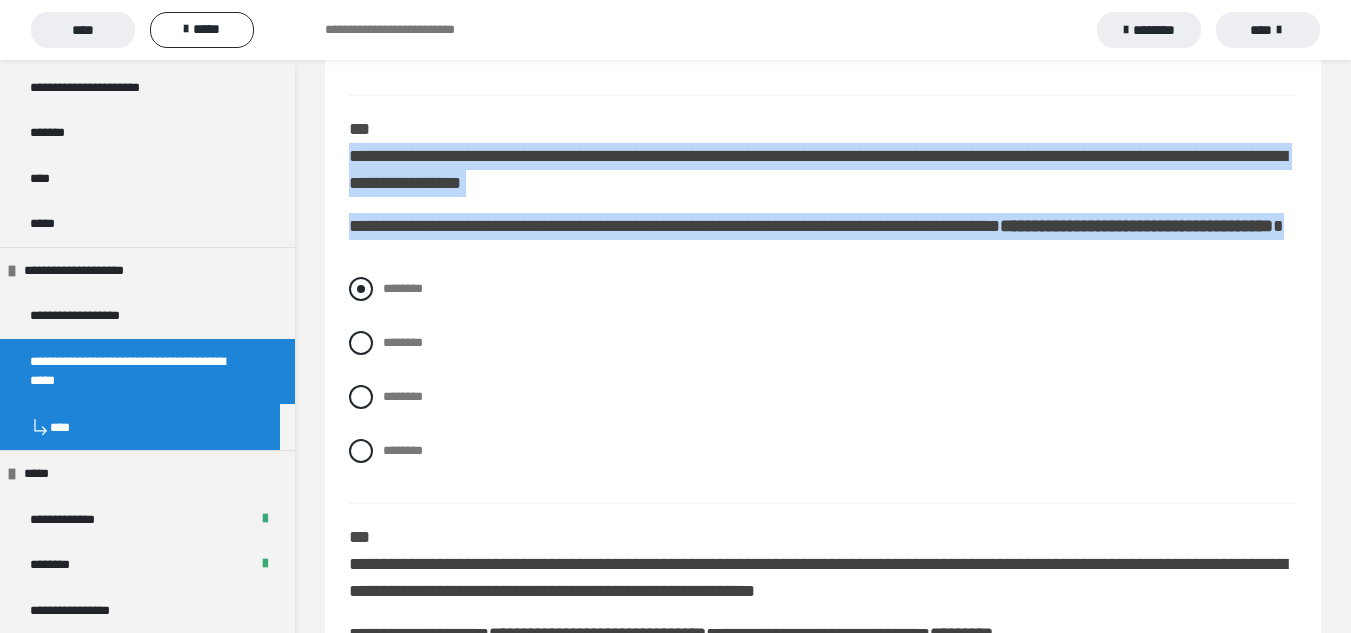click at bounding box center (361, 289) 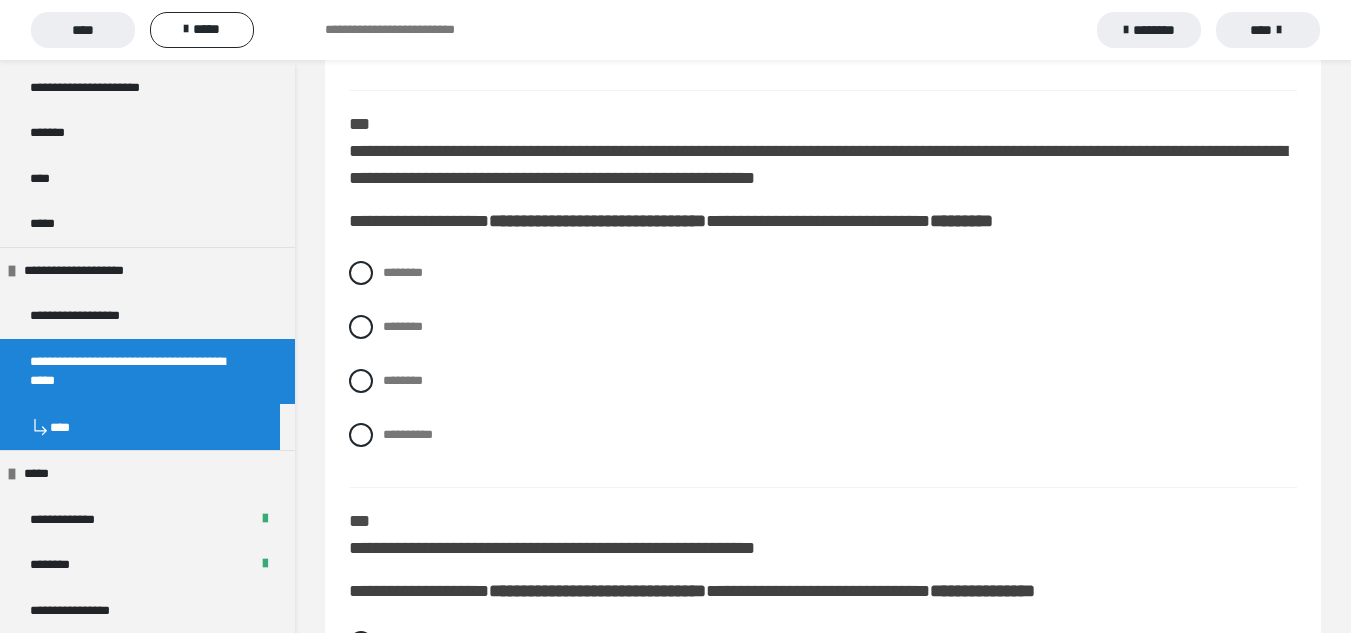 scroll, scrollTop: 6530, scrollLeft: 0, axis: vertical 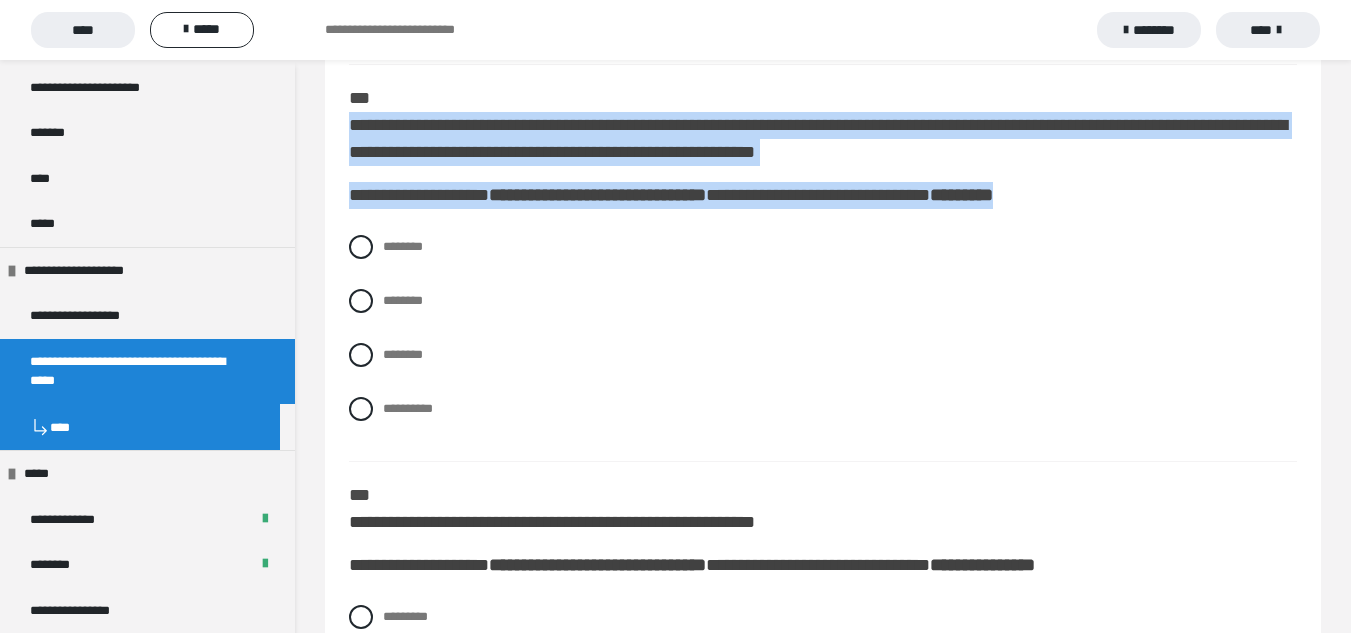 drag, startPoint x: 1128, startPoint y: 257, endPoint x: 352, endPoint y: 171, distance: 780.7509 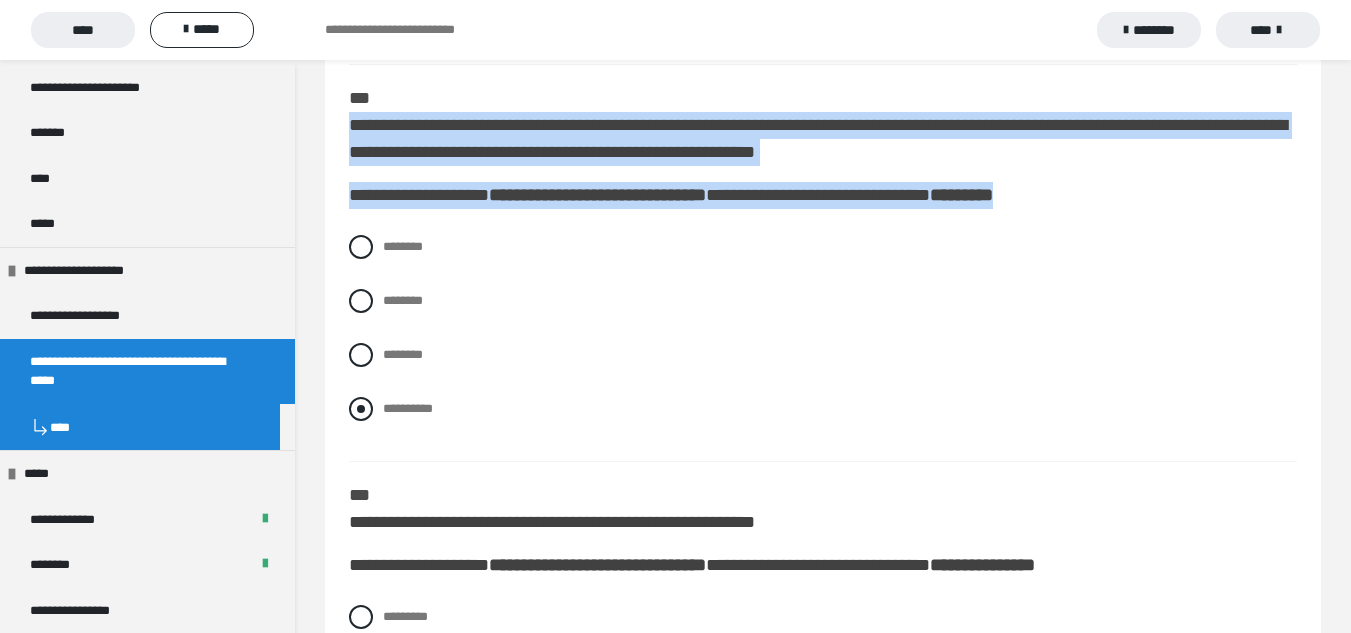 click at bounding box center (361, 409) 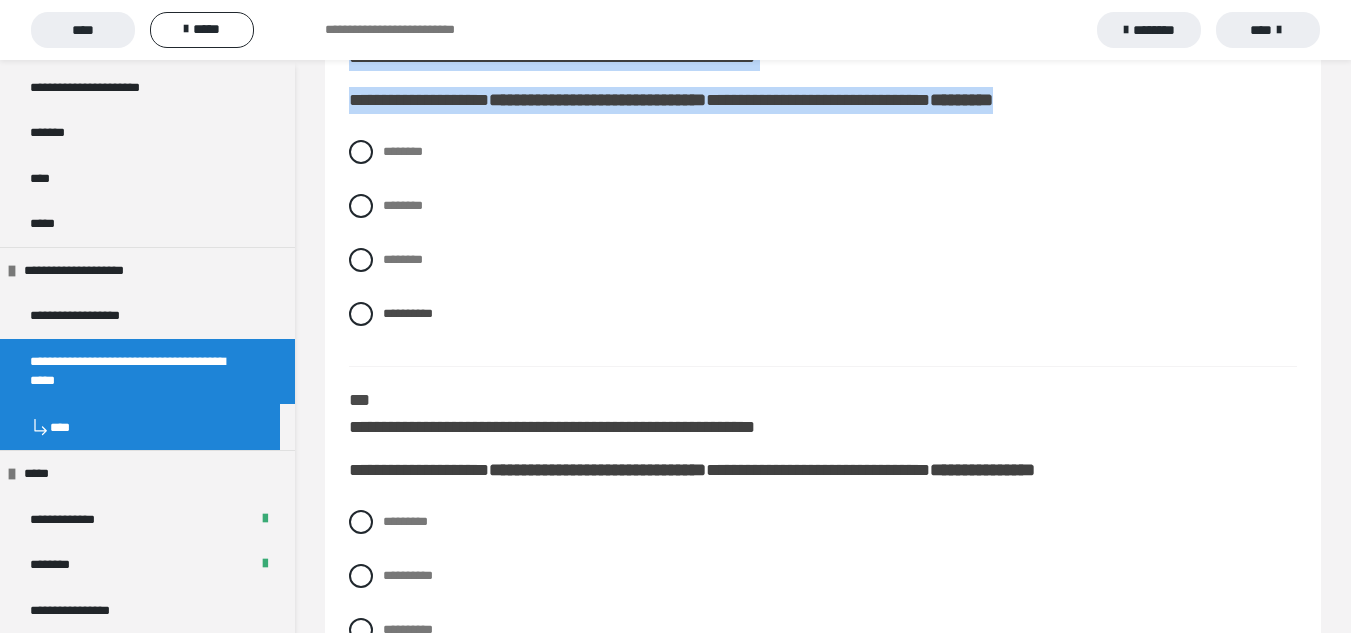 scroll, scrollTop: 6650, scrollLeft: 0, axis: vertical 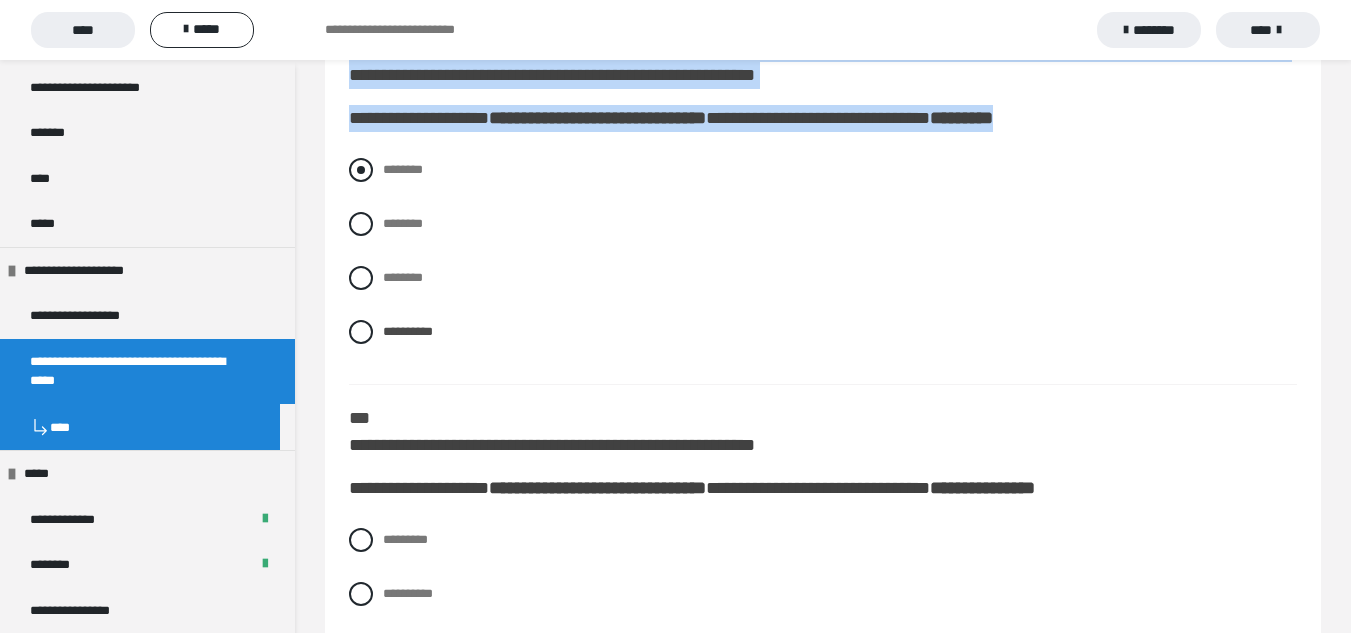 click at bounding box center [361, 170] 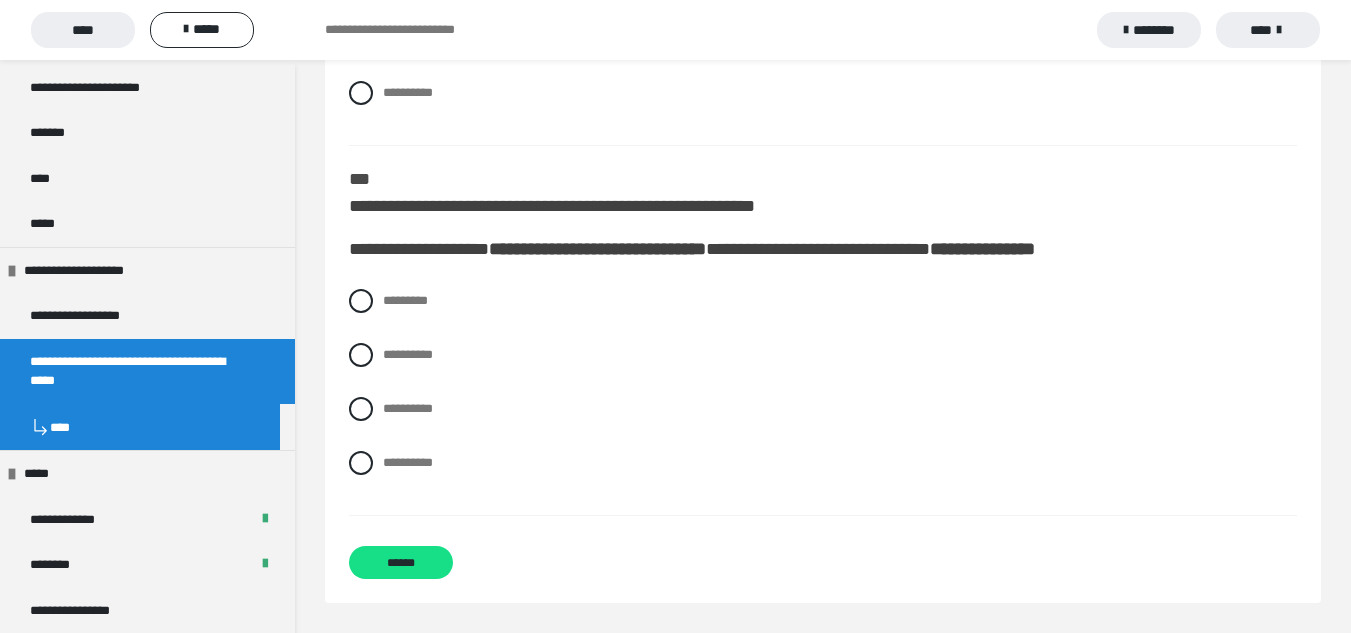 scroll, scrollTop: 6900, scrollLeft: 0, axis: vertical 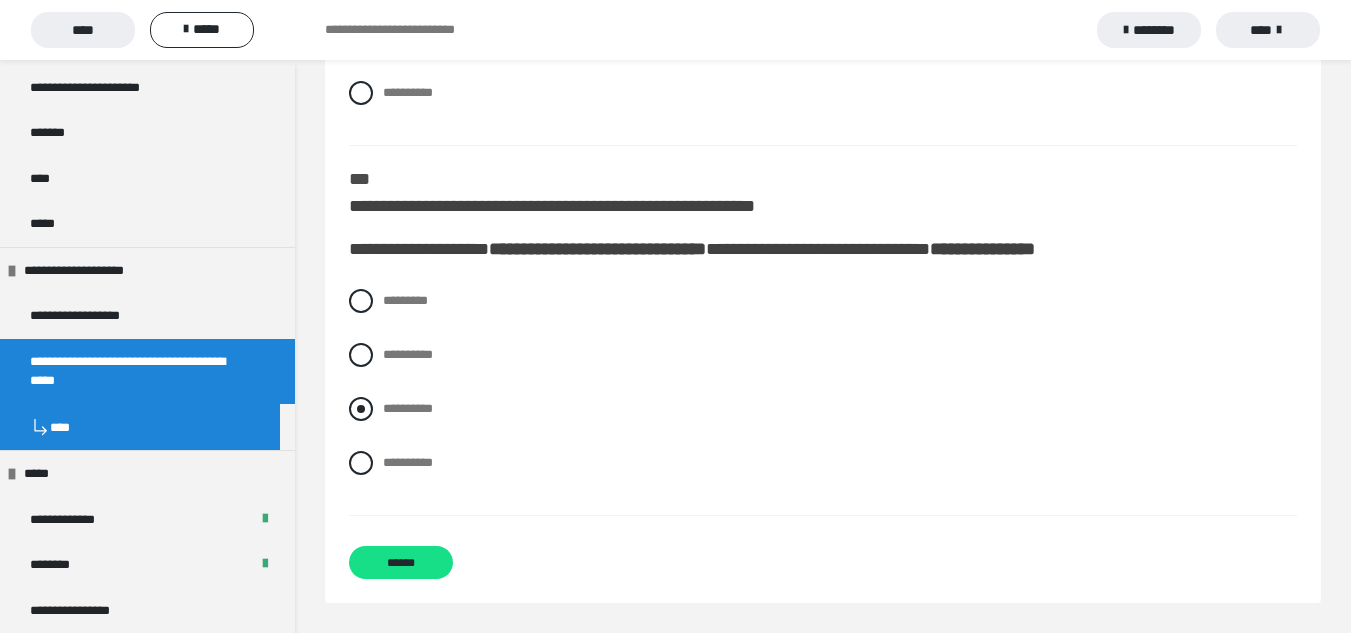 click at bounding box center (361, 409) 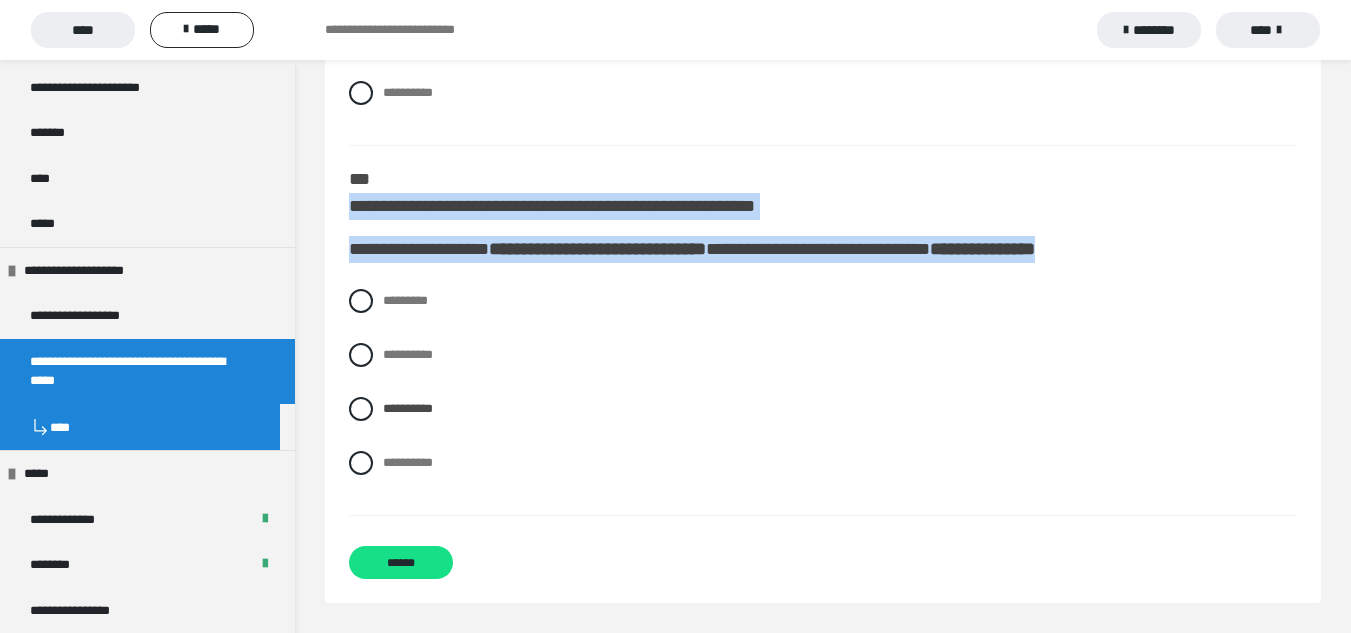 drag, startPoint x: 1208, startPoint y: 245, endPoint x: 332, endPoint y: 206, distance: 876.86774 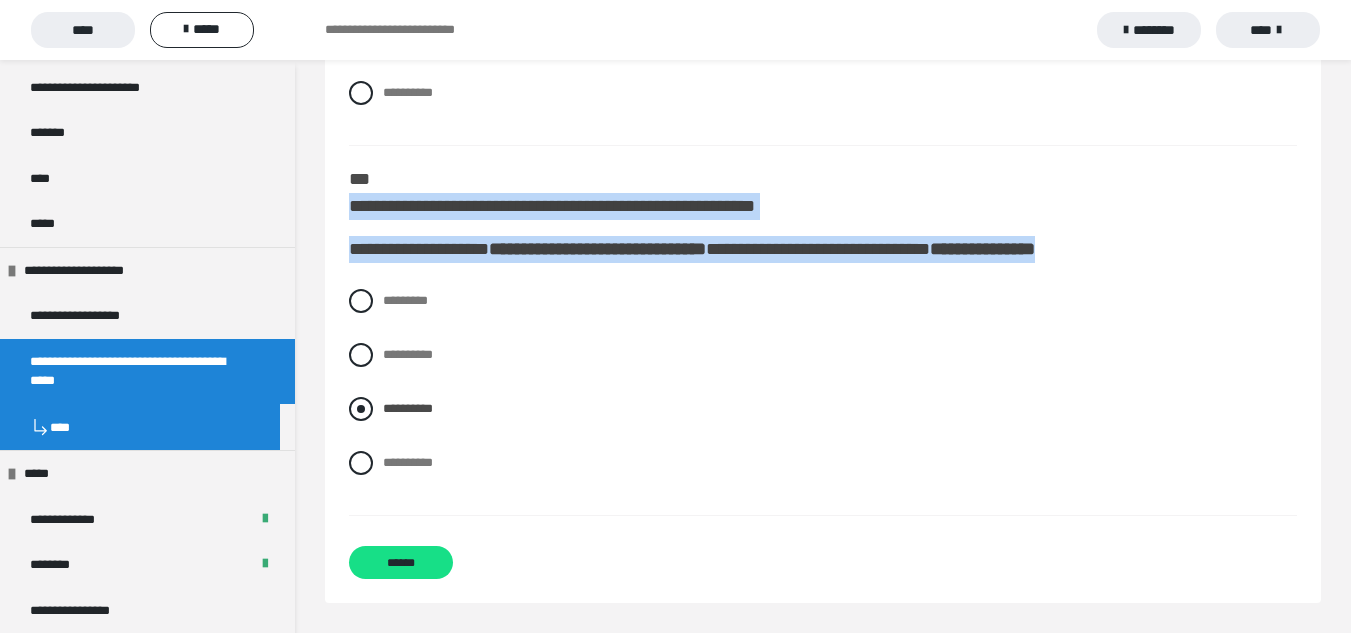 click at bounding box center [361, 409] 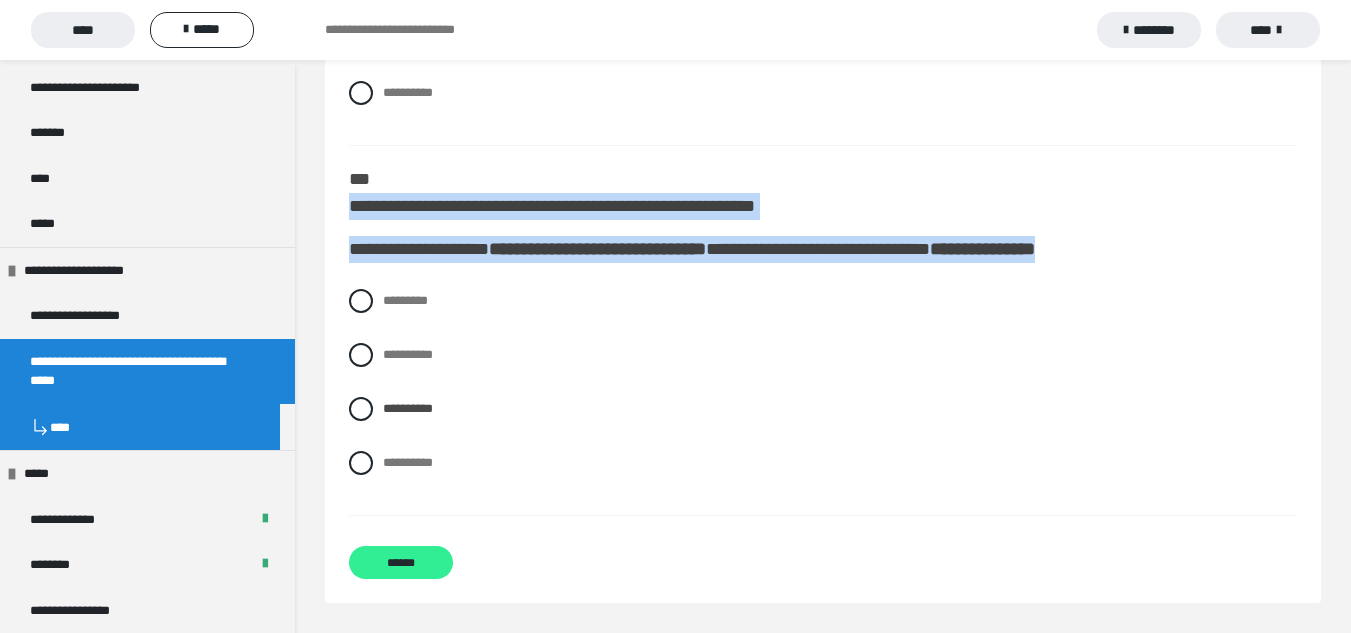click on "******" at bounding box center [401, 562] 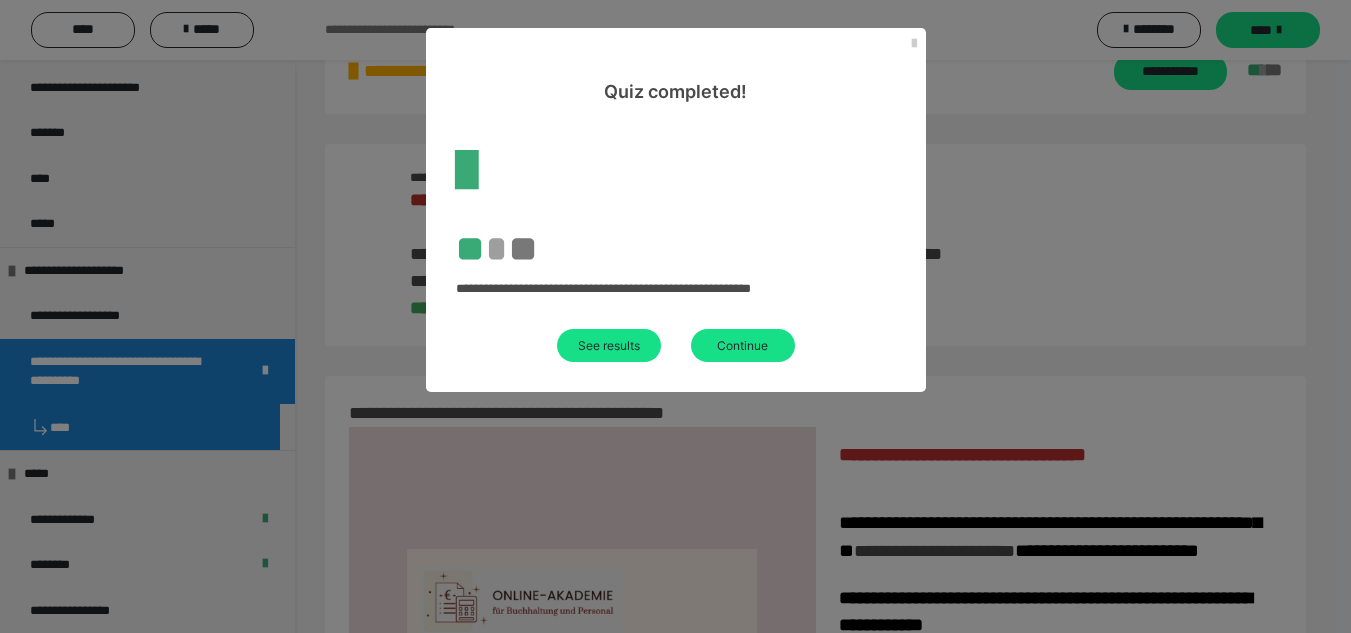 scroll, scrollTop: 617, scrollLeft: 0, axis: vertical 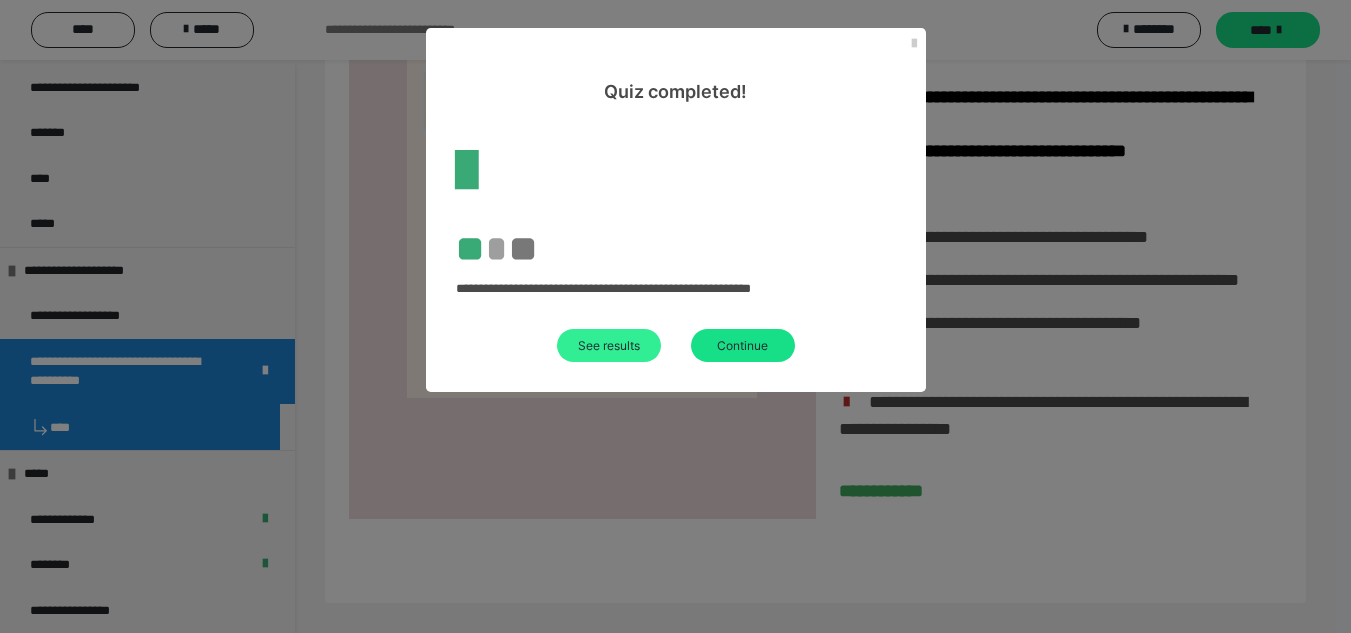 click on "See results" at bounding box center [609, 345] 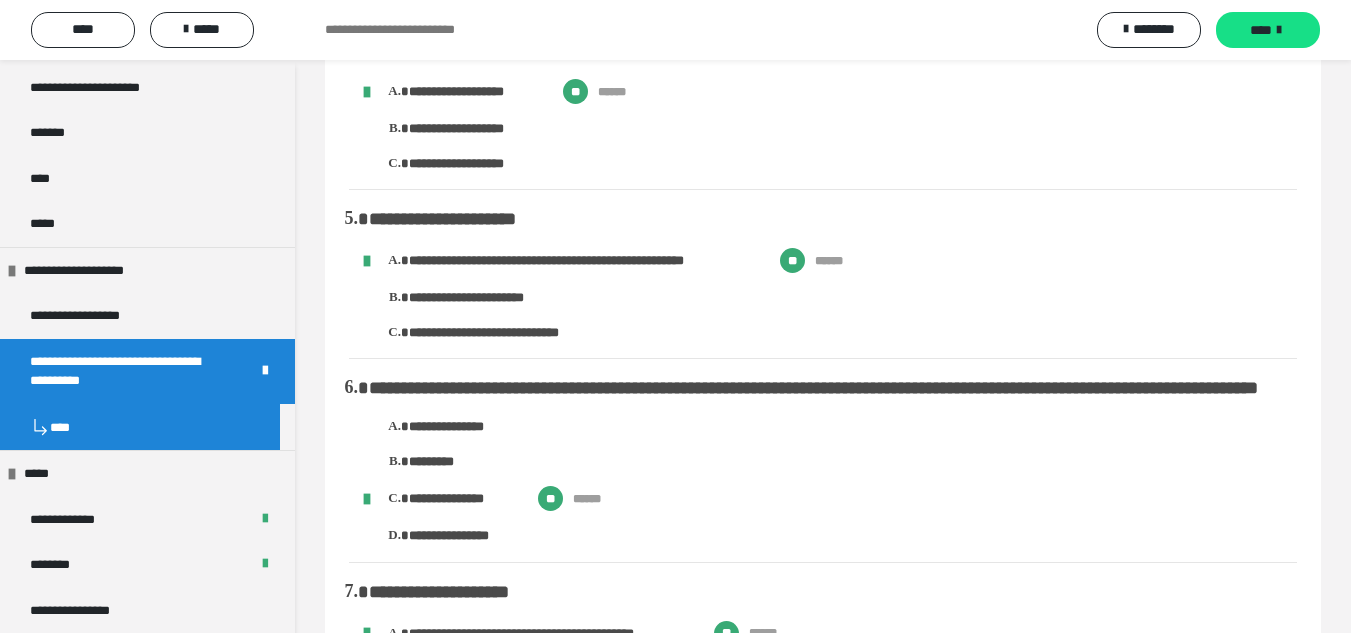 scroll, scrollTop: 0, scrollLeft: 0, axis: both 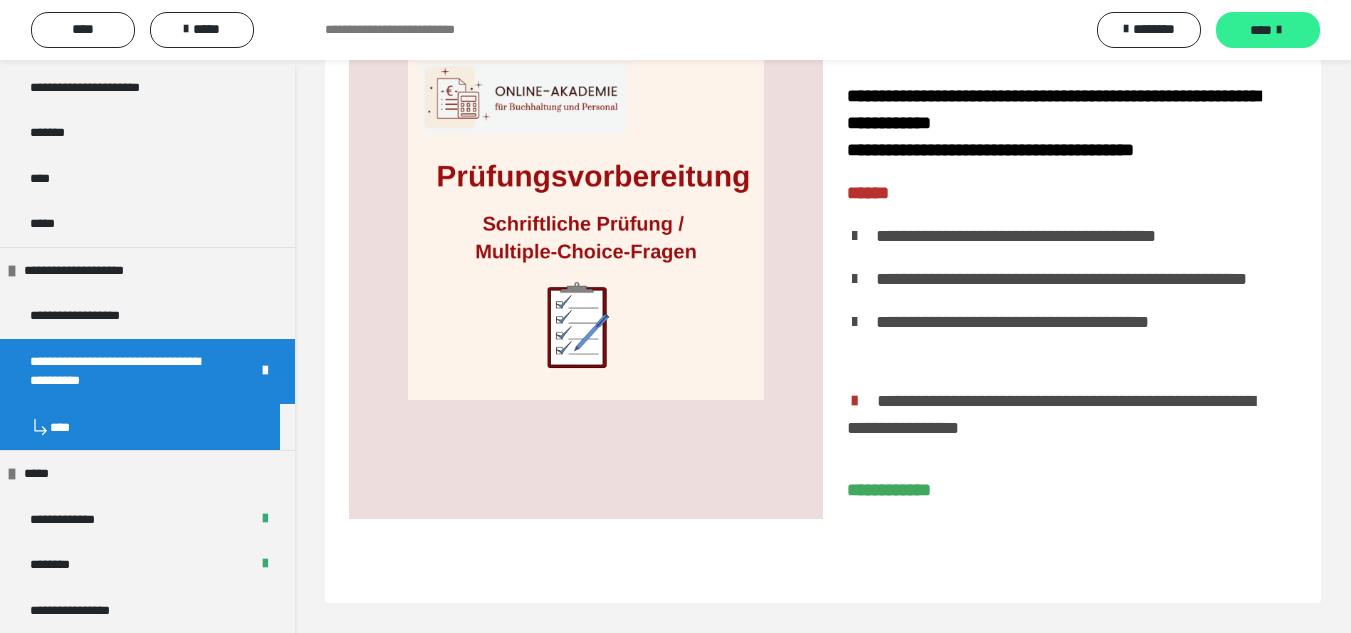 click at bounding box center [1279, 30] 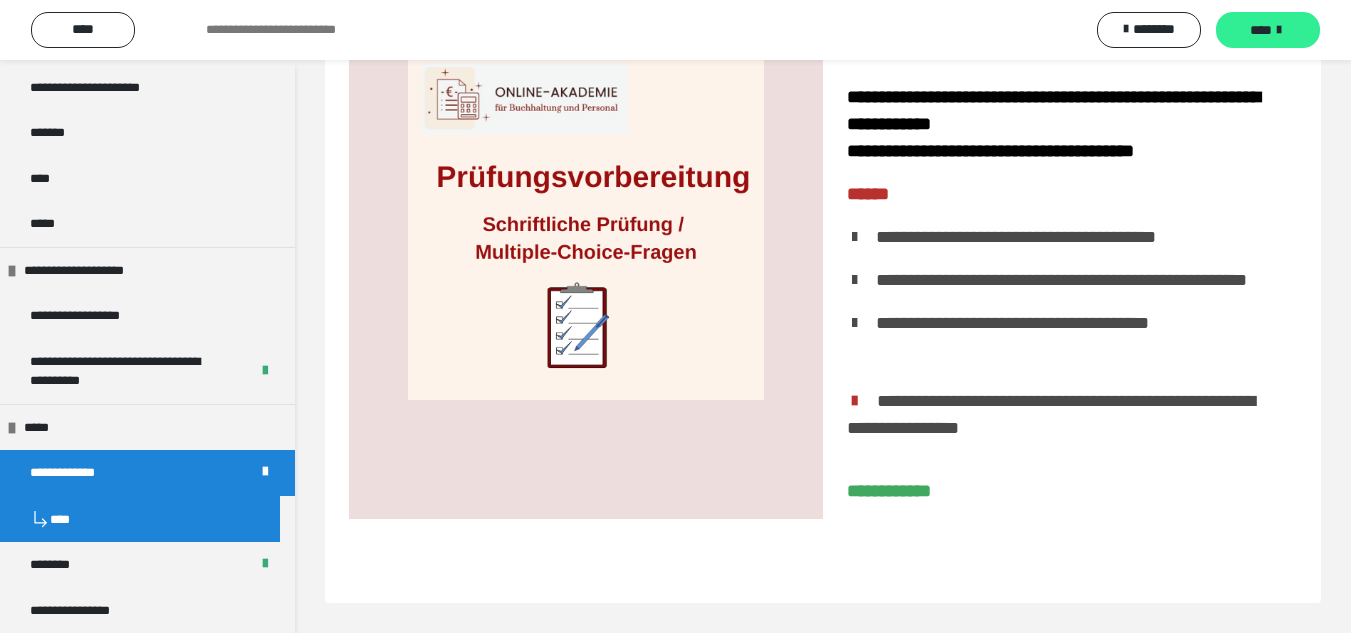 scroll, scrollTop: 361, scrollLeft: 0, axis: vertical 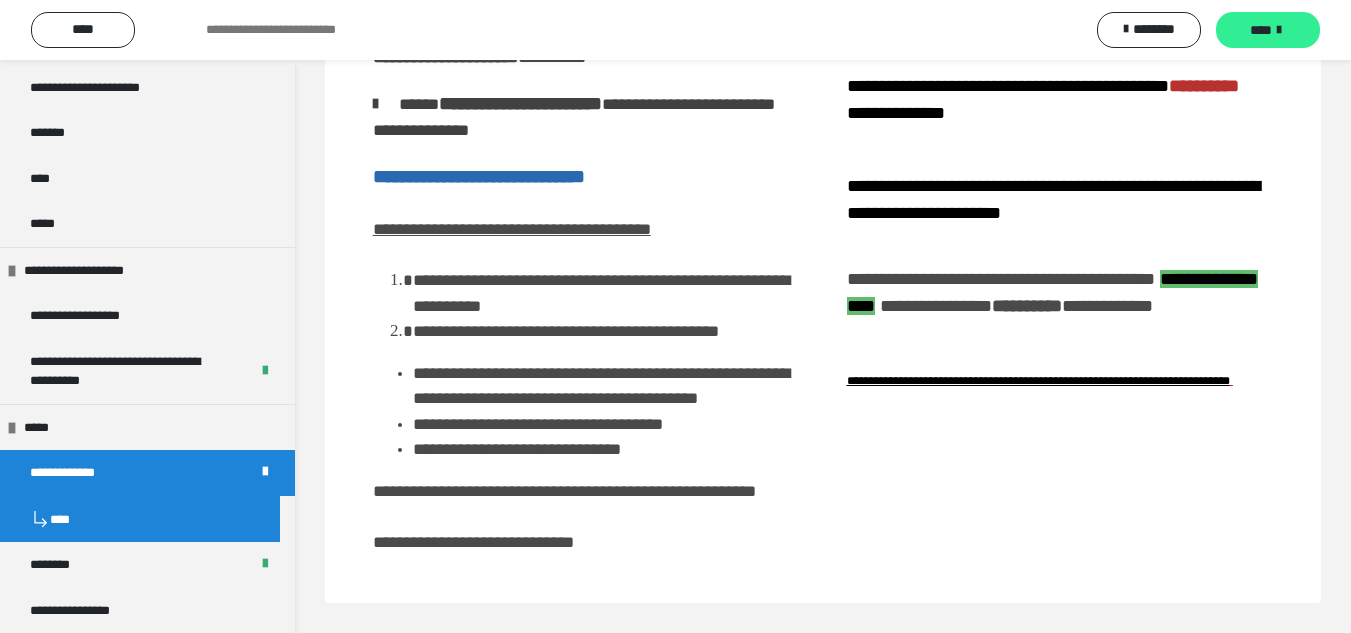 click at bounding box center (1279, 30) 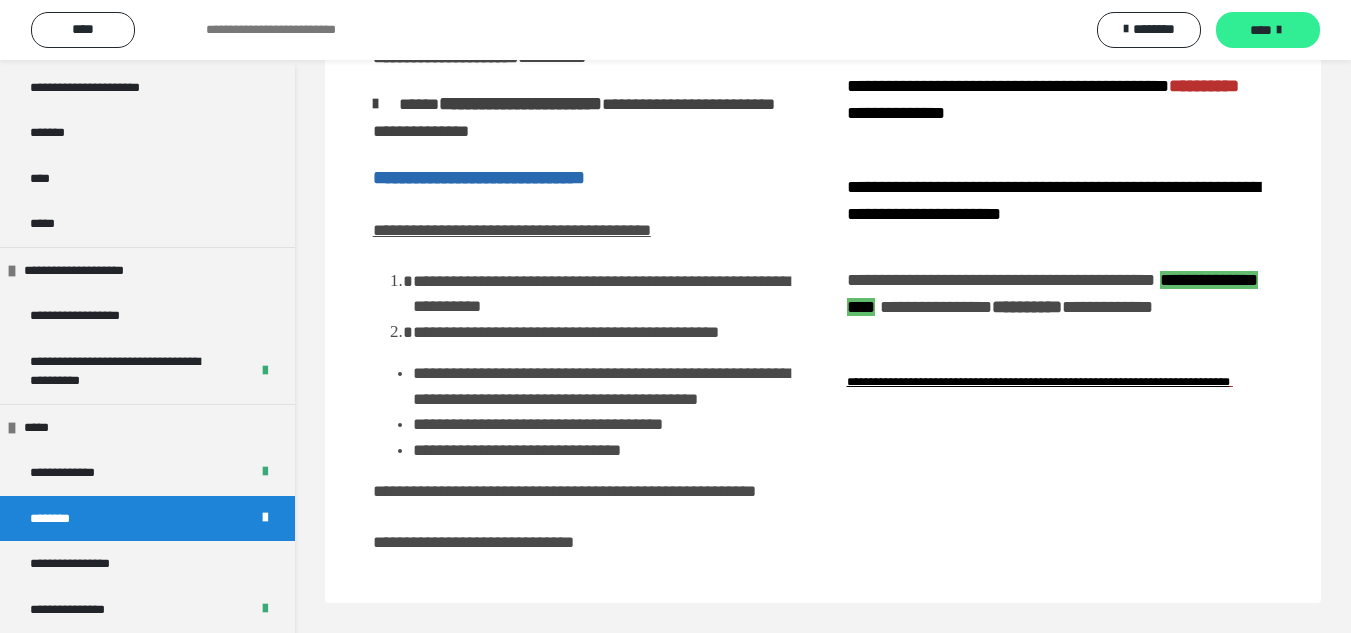 scroll, scrollTop: 62, scrollLeft: 0, axis: vertical 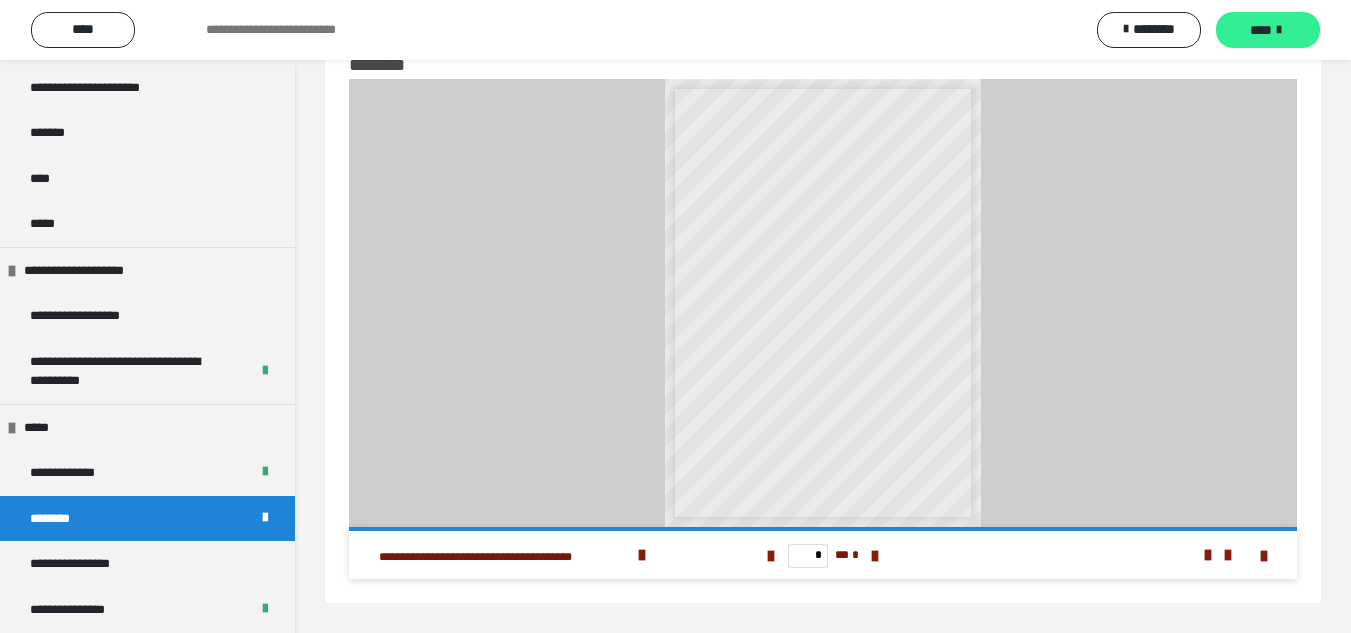click at bounding box center [1279, 30] 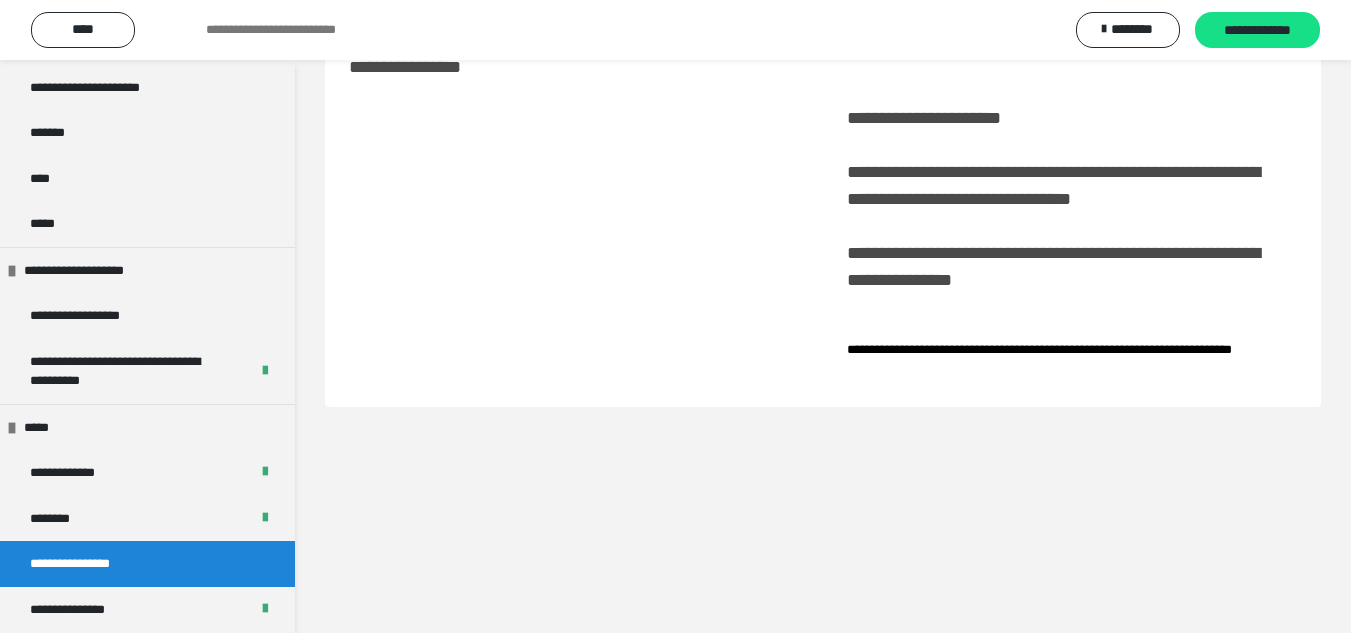 scroll, scrollTop: 60, scrollLeft: 0, axis: vertical 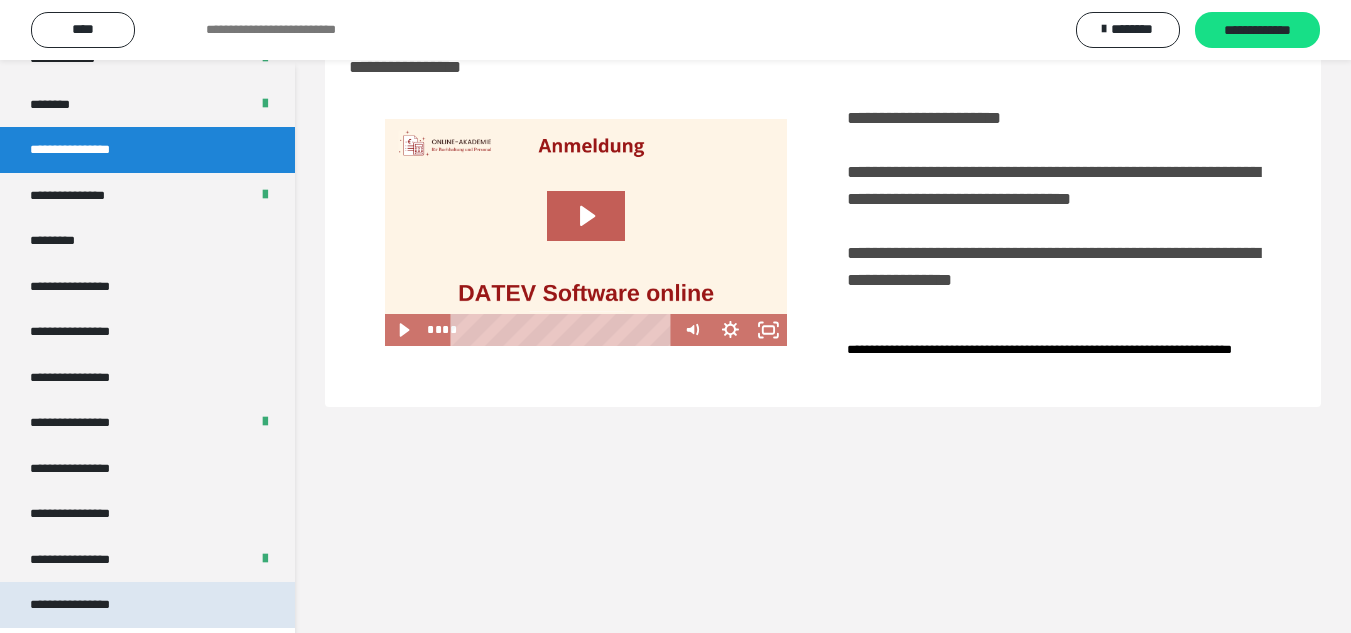 click on "**********" at bounding box center [147, 605] 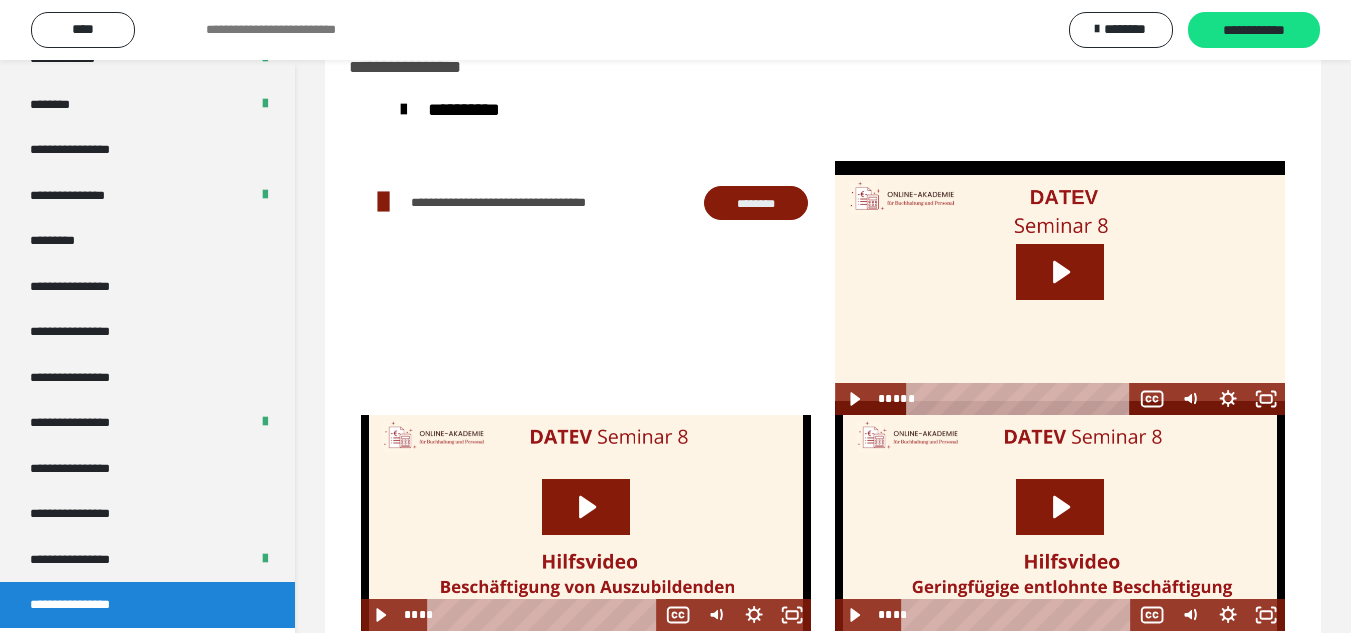 scroll, scrollTop: 0, scrollLeft: 0, axis: both 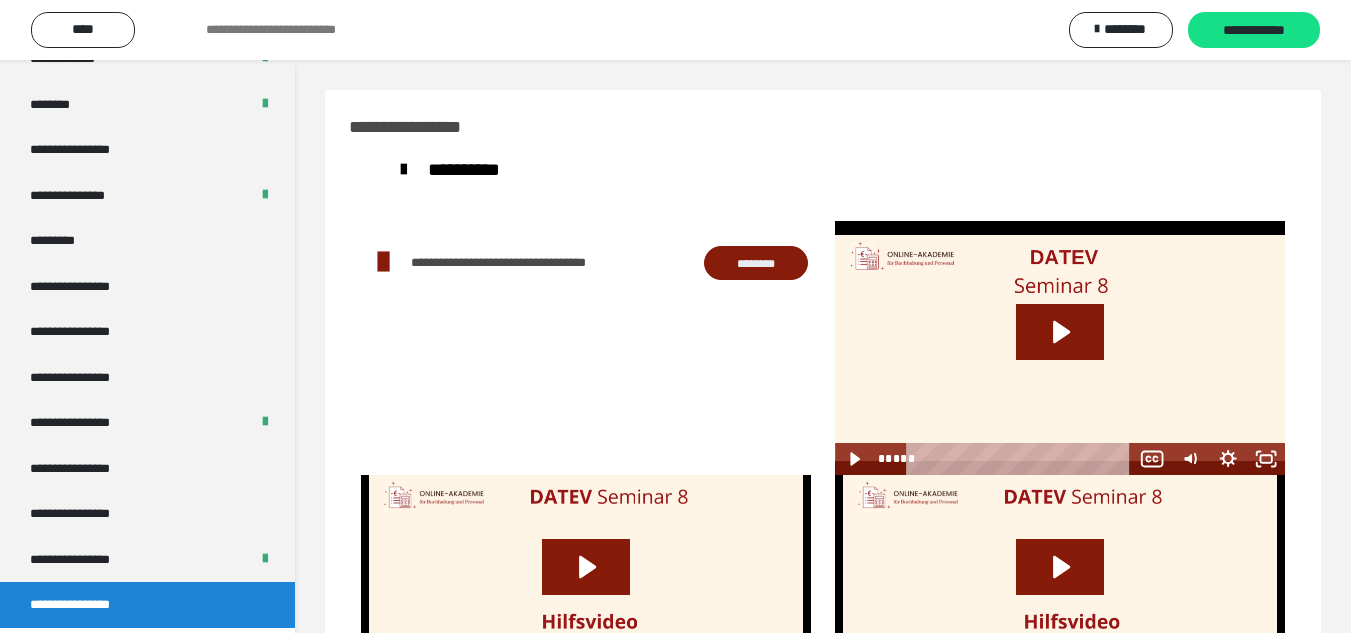 click on "********" at bounding box center (756, 263) 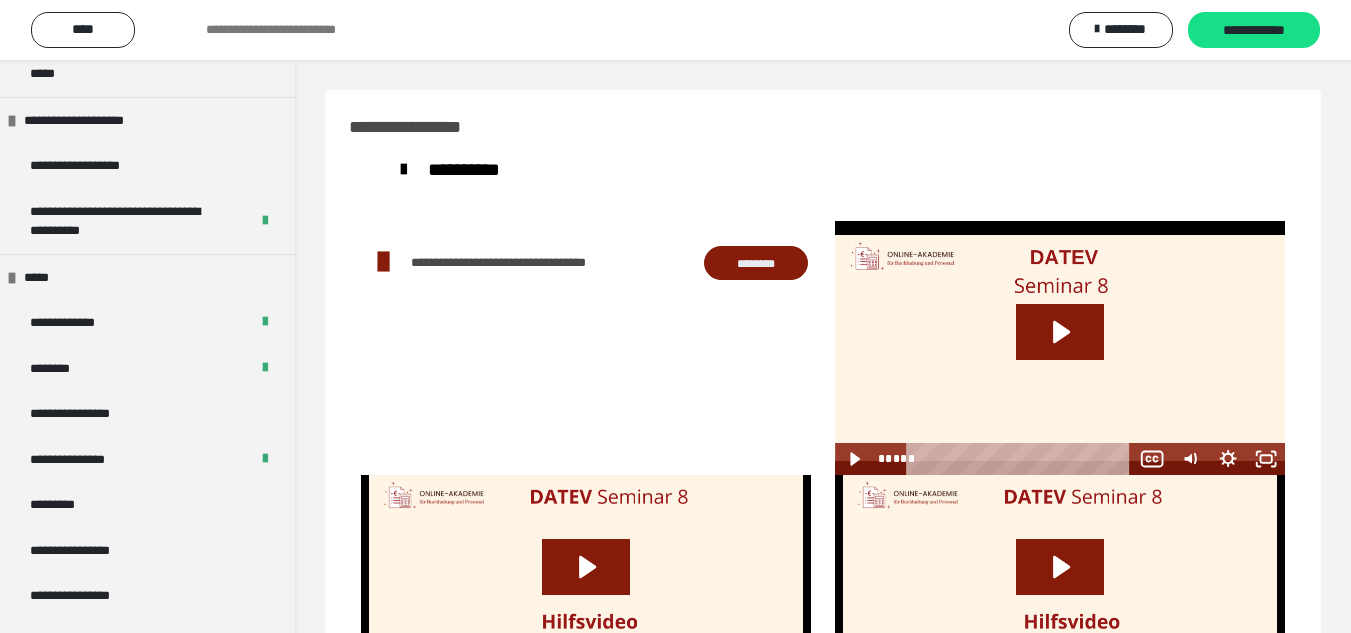 scroll, scrollTop: 2259, scrollLeft: 0, axis: vertical 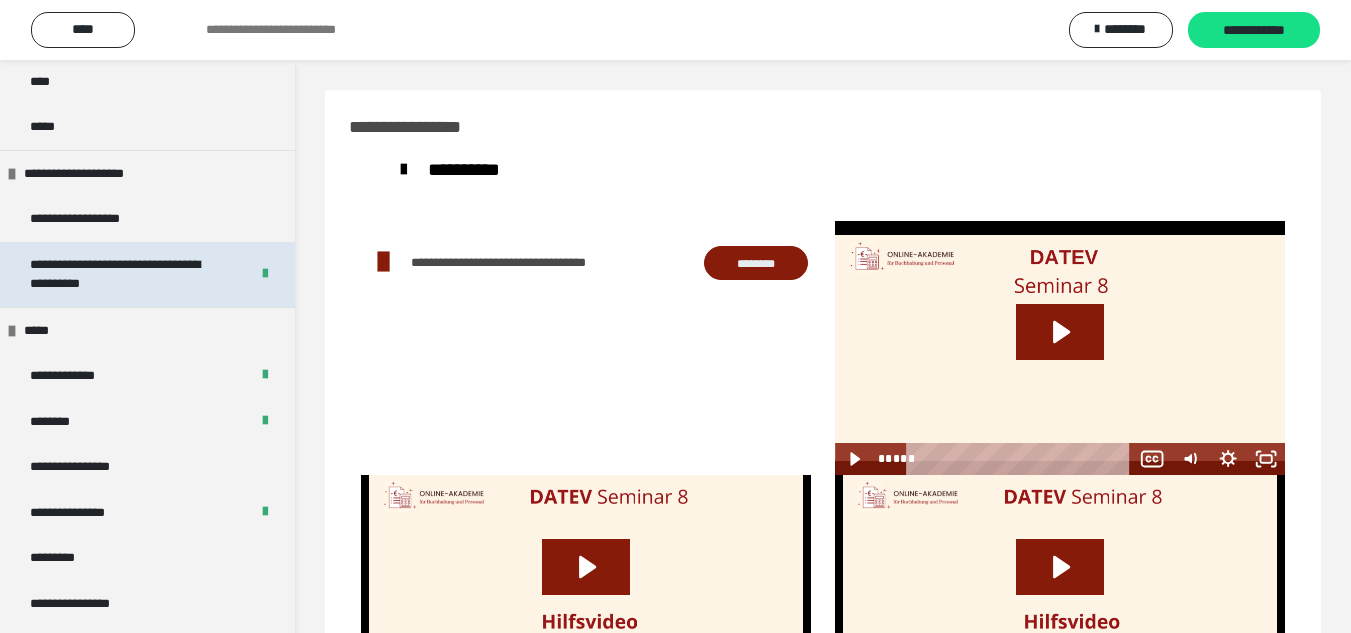click on "**********" at bounding box center (124, 274) 